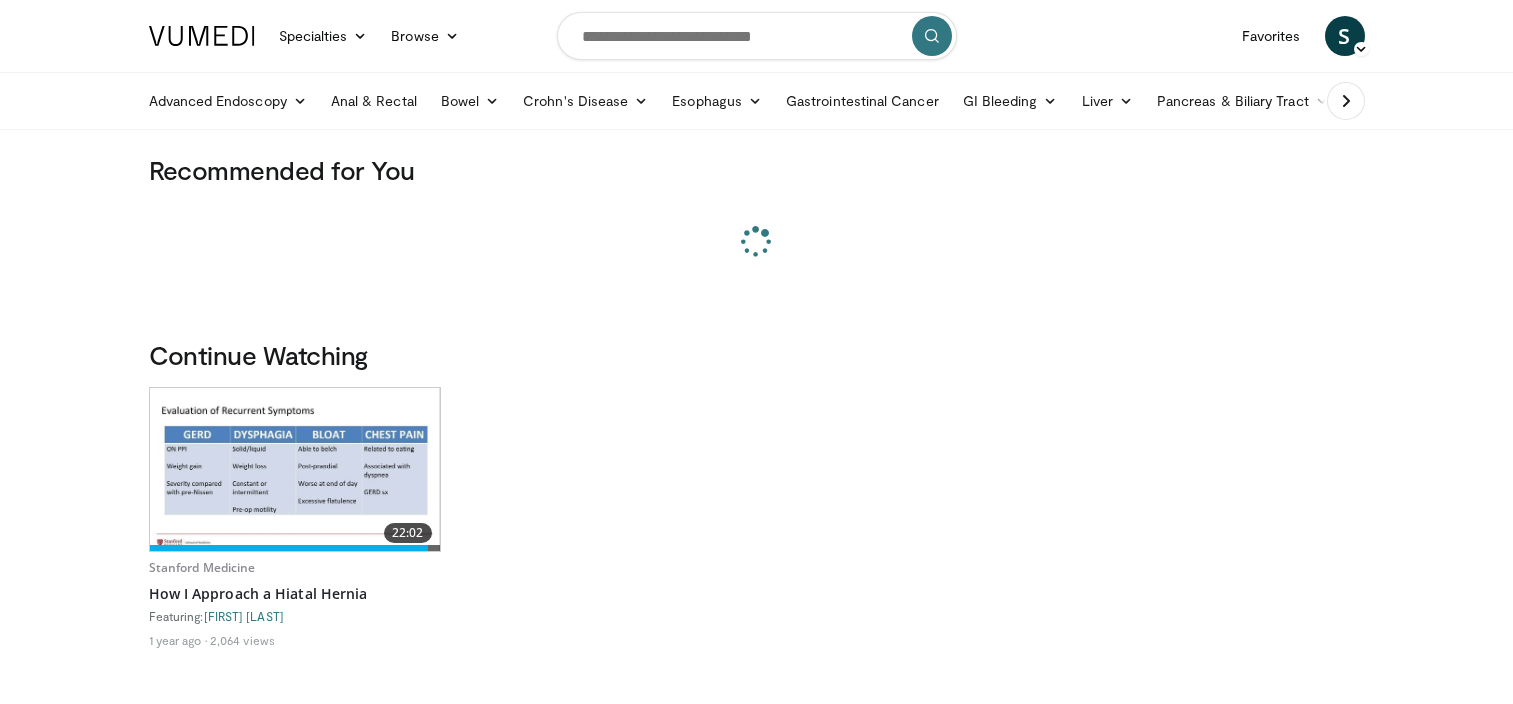 scroll, scrollTop: 0, scrollLeft: 0, axis: both 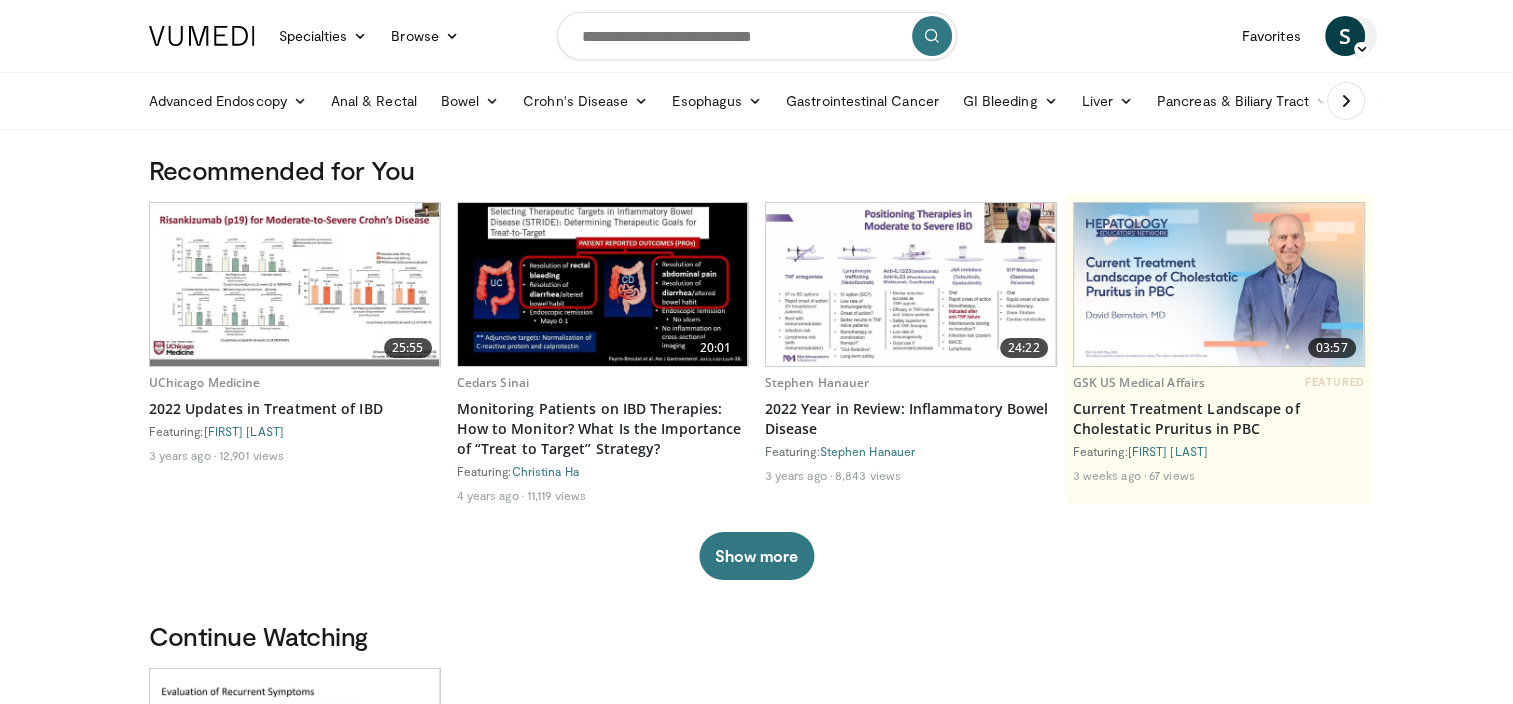click at bounding box center (1361, 49) 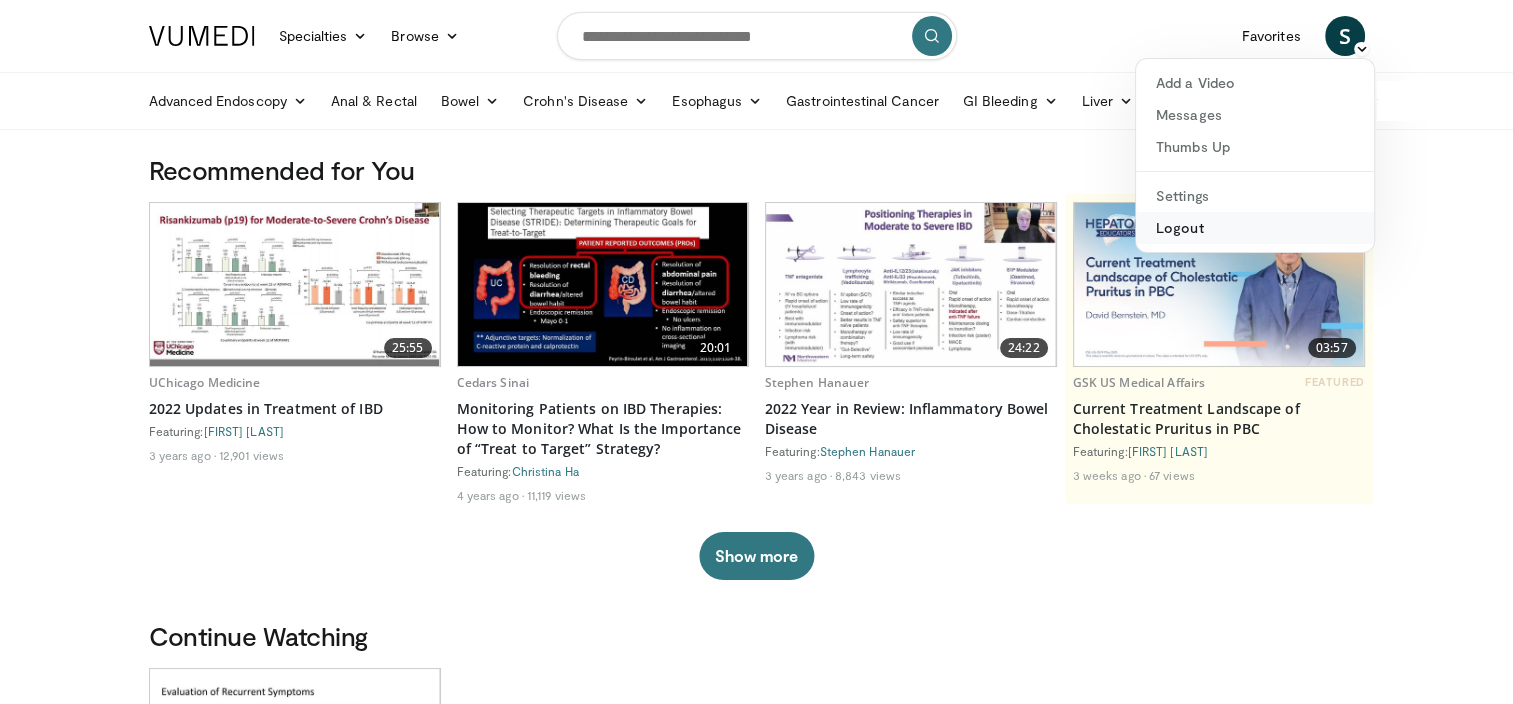 click on "Logout" at bounding box center [1255, 228] 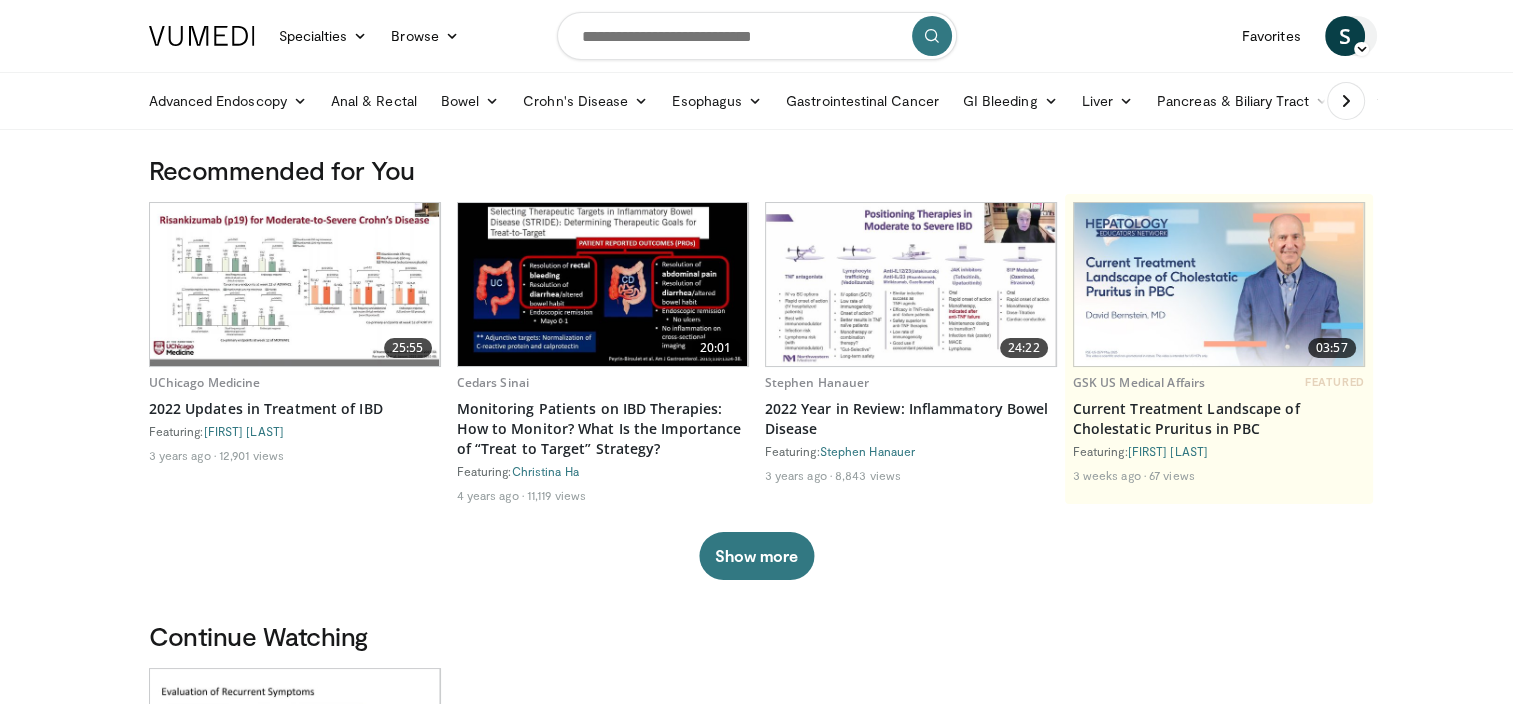 click on "S" at bounding box center [1345, 36] 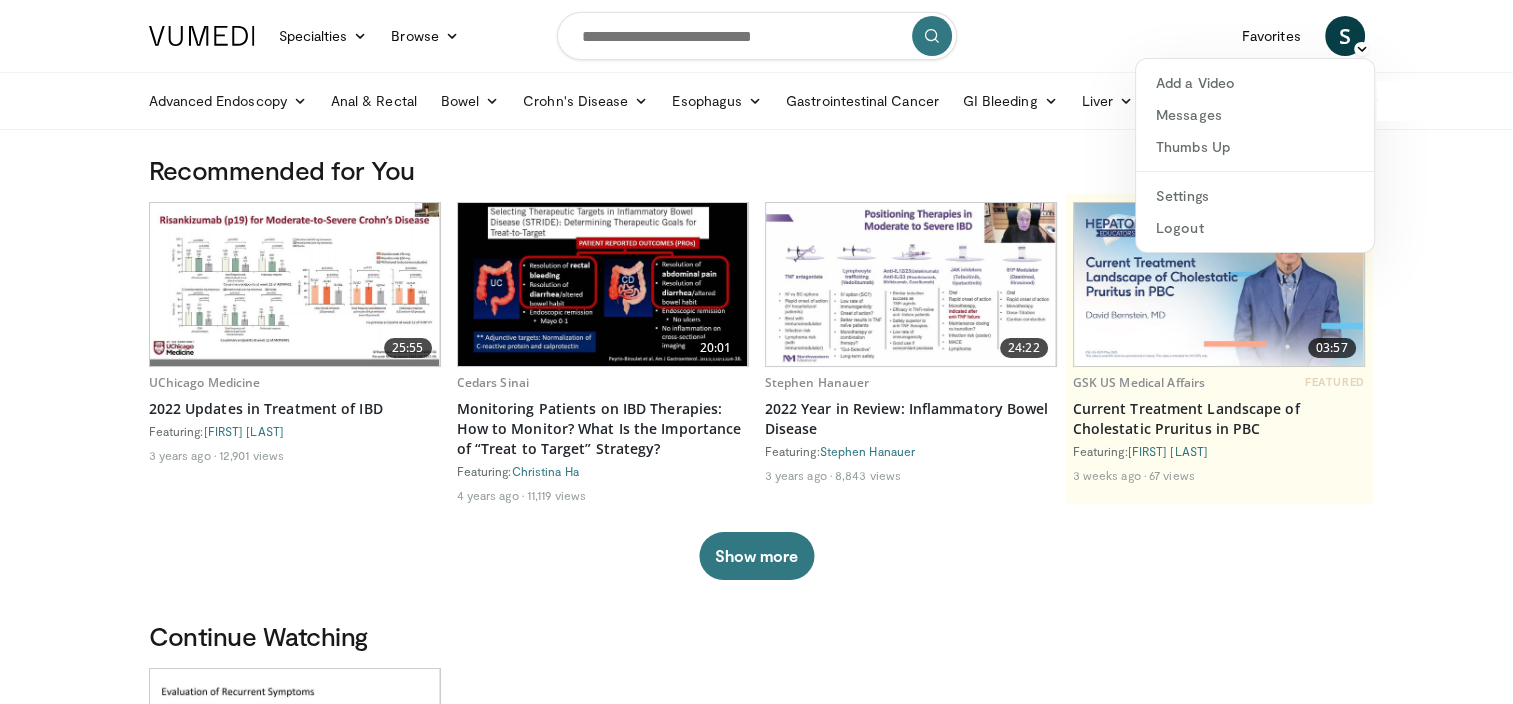 click on "Specialties
Adult & Family Medicine
Allergy, Asthma, Immunology
Anesthesiology
Cardiology
Dental
Dermatology
Endocrinology
Gastroenterology & Hepatology
General Surgery
Hematology & Oncology
Infectious Disease
Nephrology
Neurology
Neurosurgery
Obstetrics & Gynecology
Ophthalmology
Oral Maxillofacial
Orthopaedics
Otolaryngology
Pediatrics
Plastic Surgery
Podiatry
Psychiatry
Pulmonology
Radiation Oncology
Radiology
Rheumatology
Urology
Browse
S" at bounding box center (757, 36) 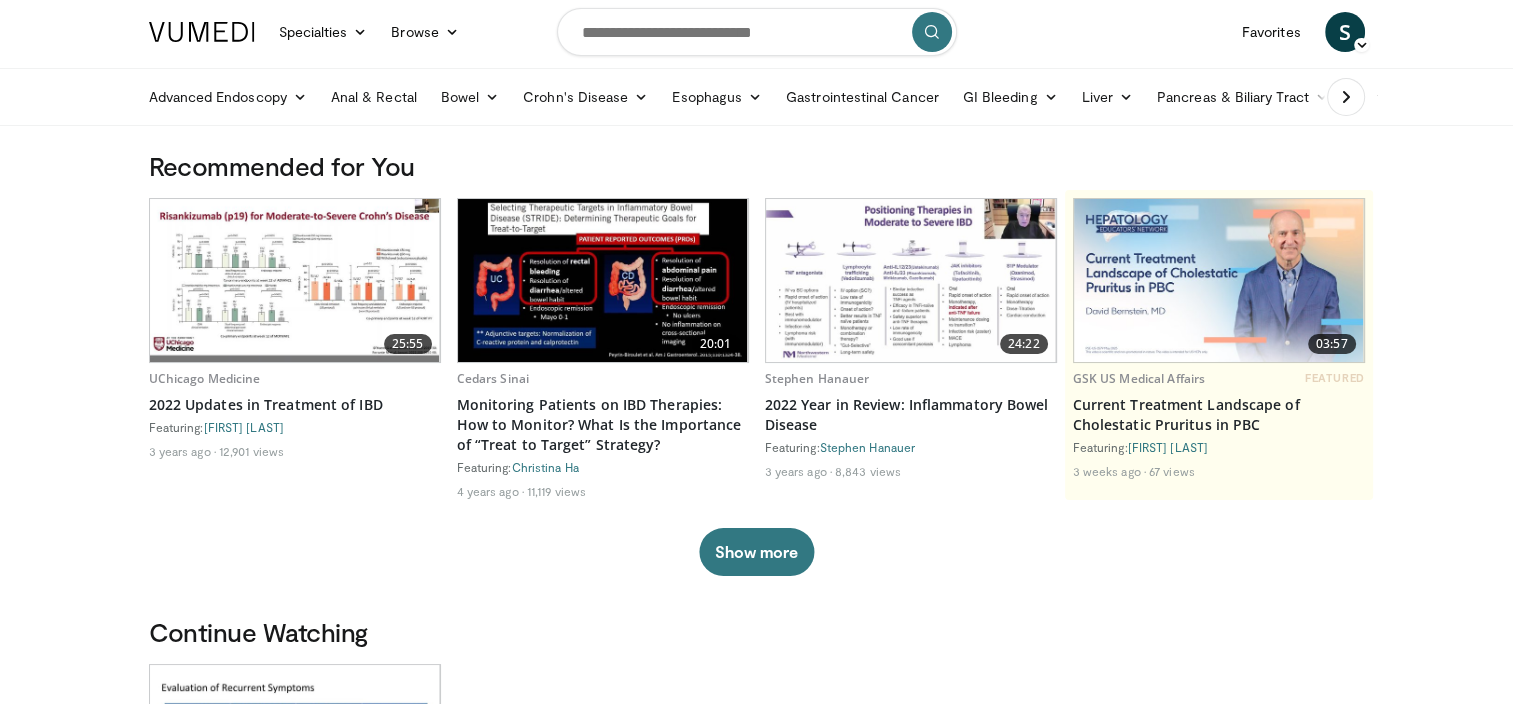 scroll, scrollTop: 0, scrollLeft: 0, axis: both 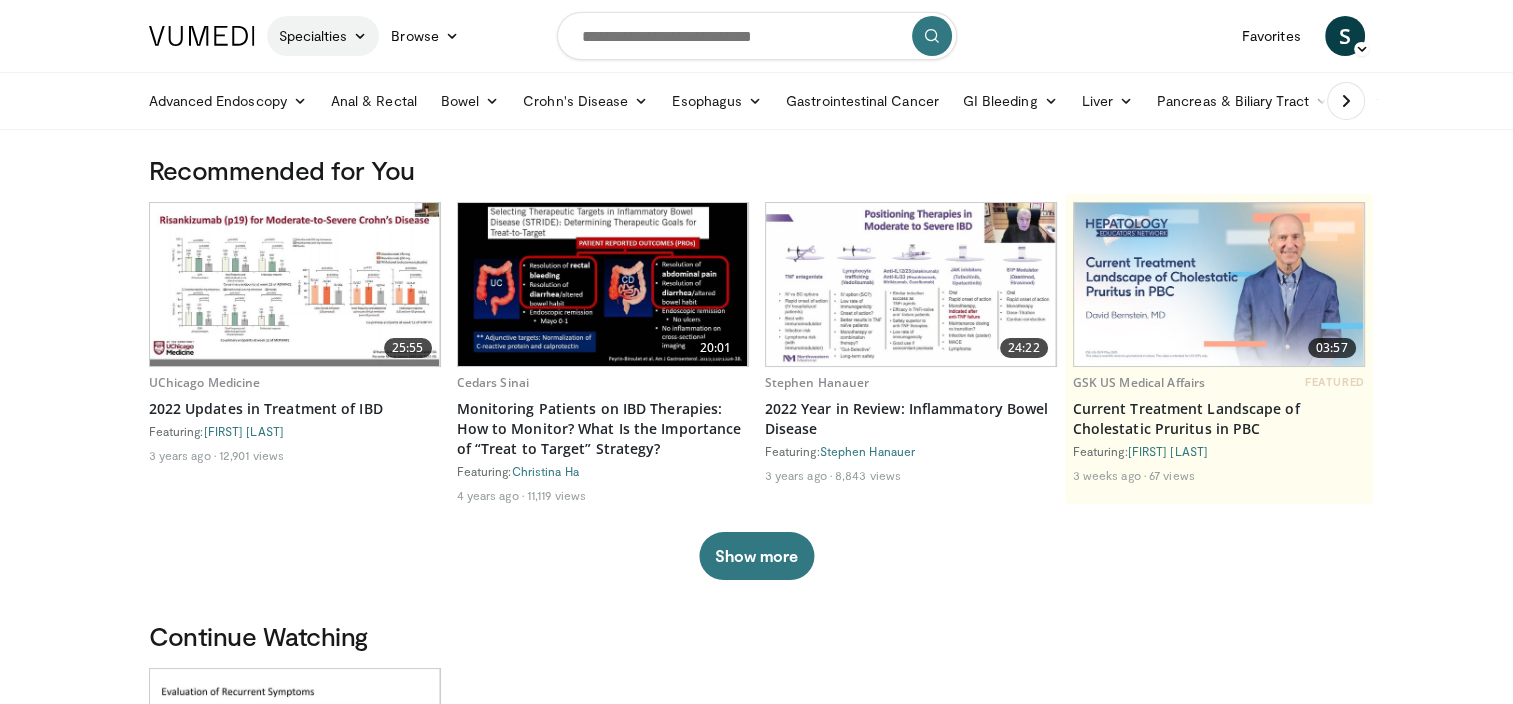 click at bounding box center (360, 36) 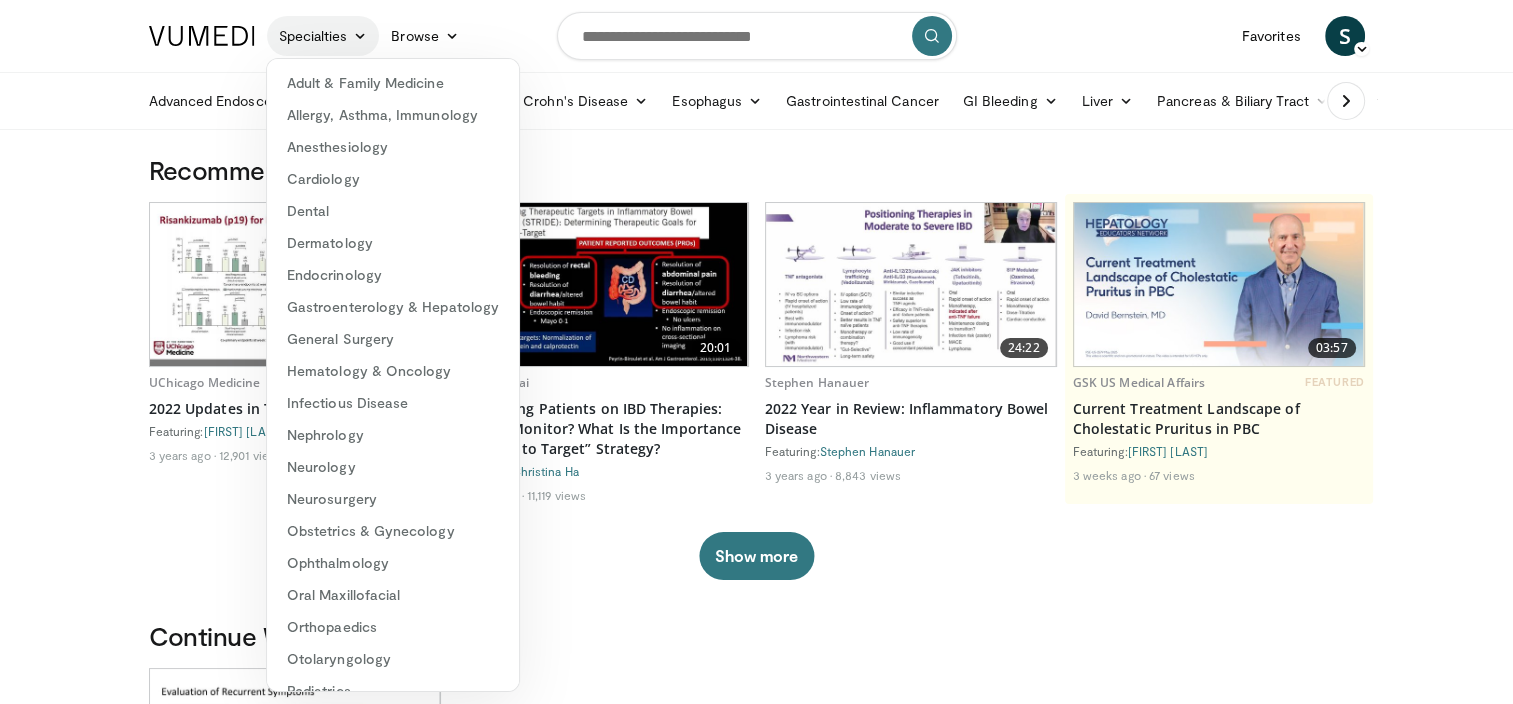 click at bounding box center (360, 36) 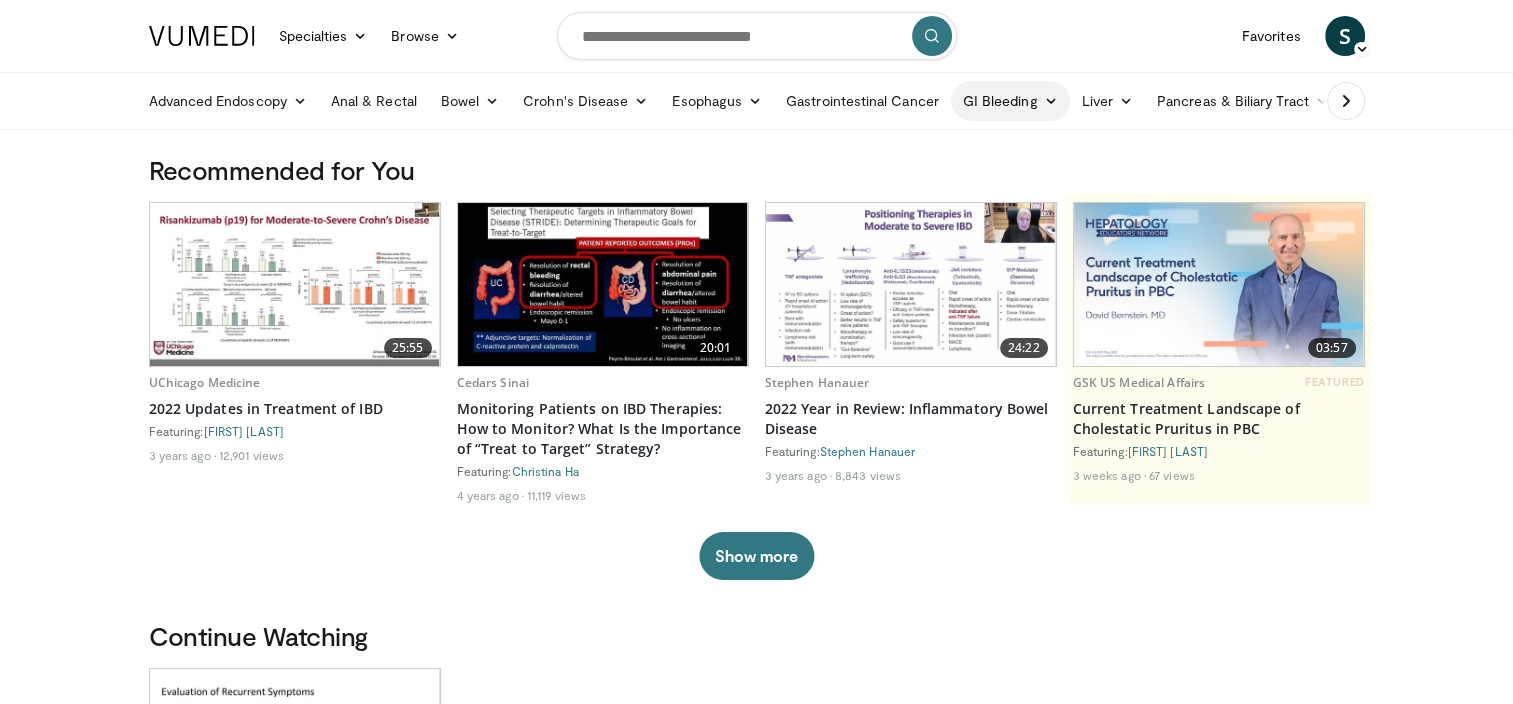 click on "GI Bleeding" at bounding box center (1010, 101) 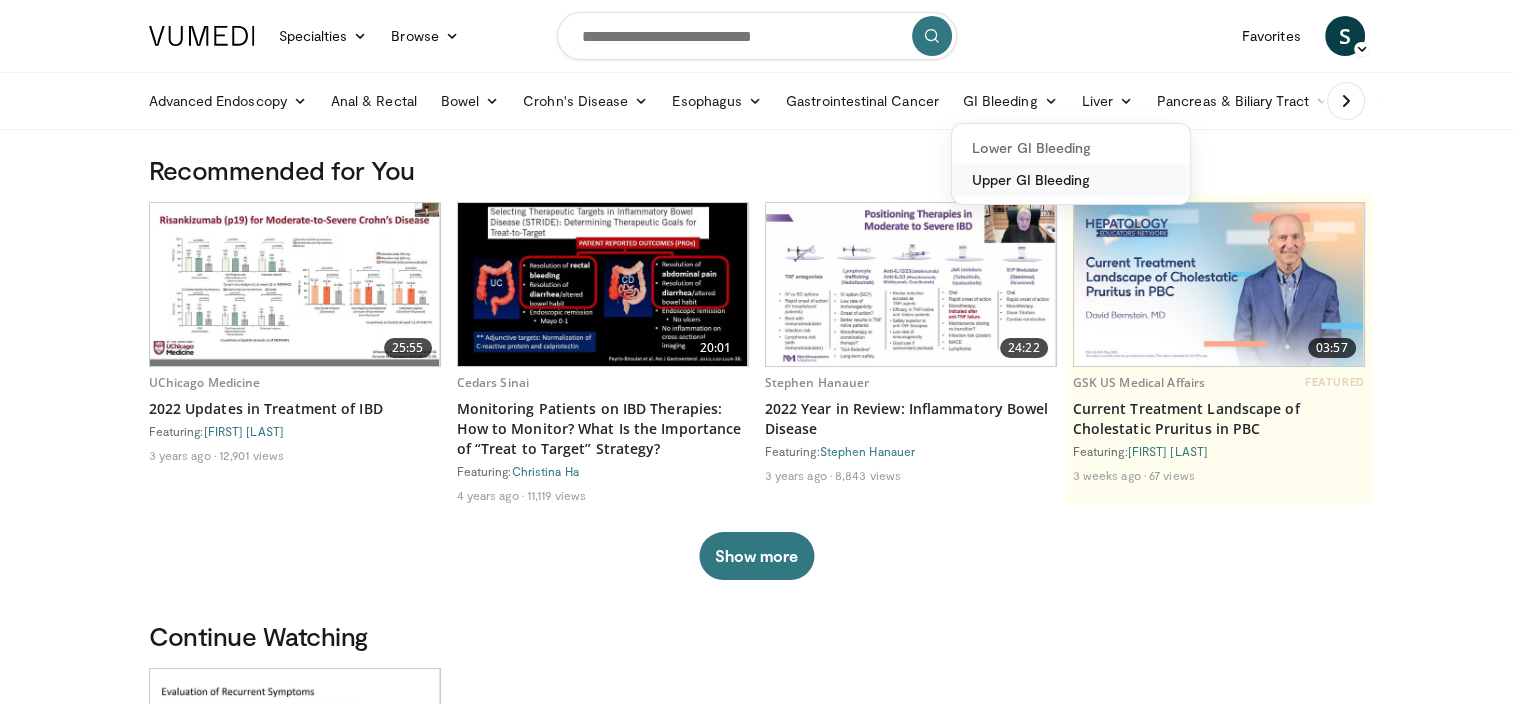click on "Upper GI Bleeding" at bounding box center (1071, 180) 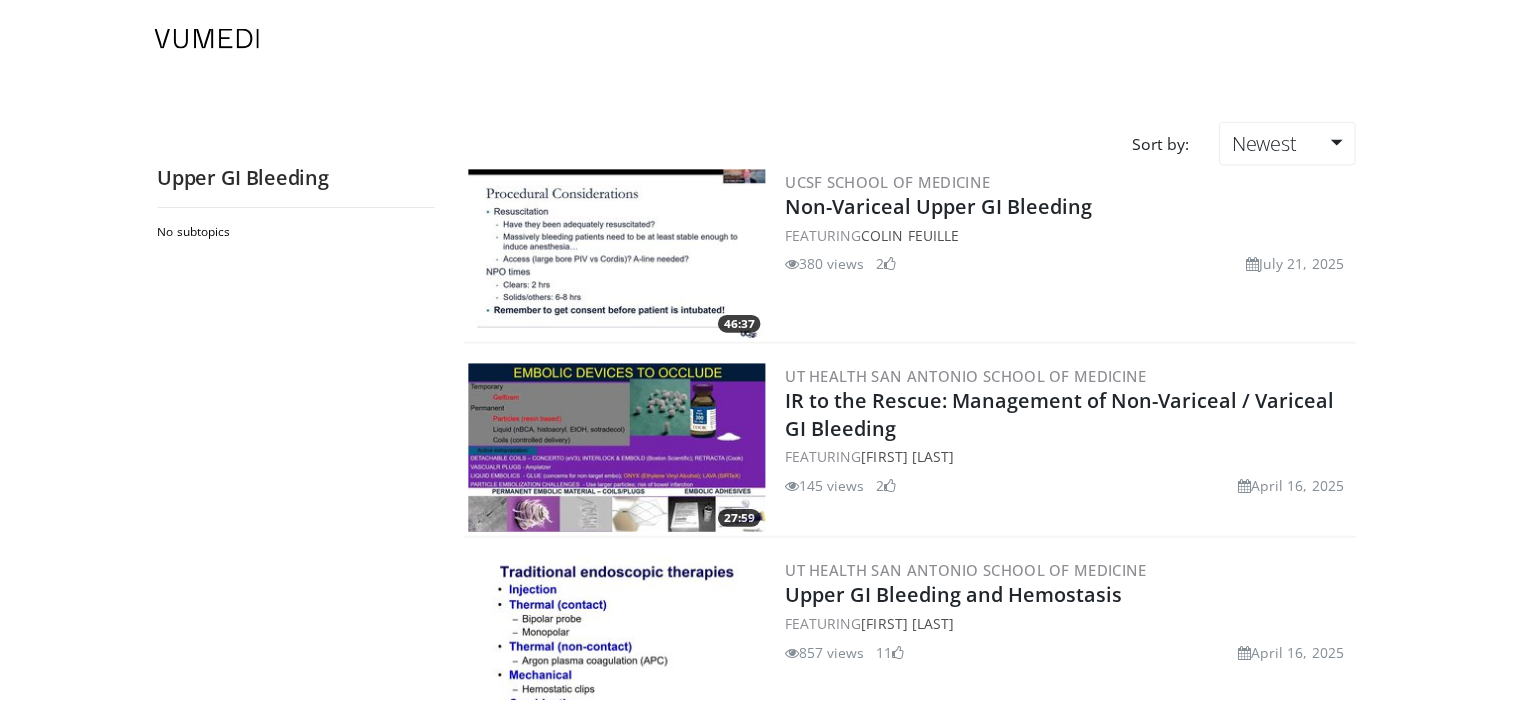 scroll, scrollTop: 0, scrollLeft: 0, axis: both 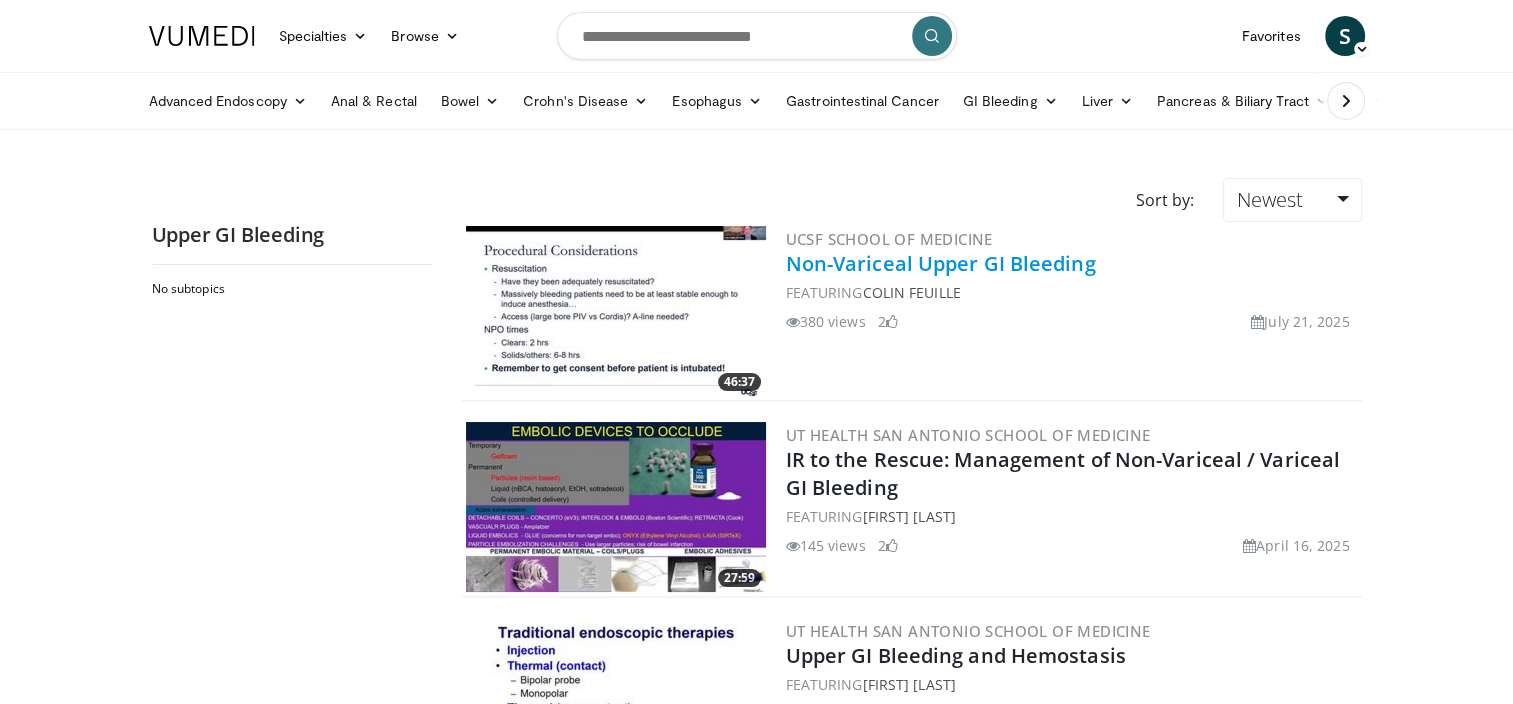 click on "Non-Variceal Upper GI Bleeding" at bounding box center (941, 263) 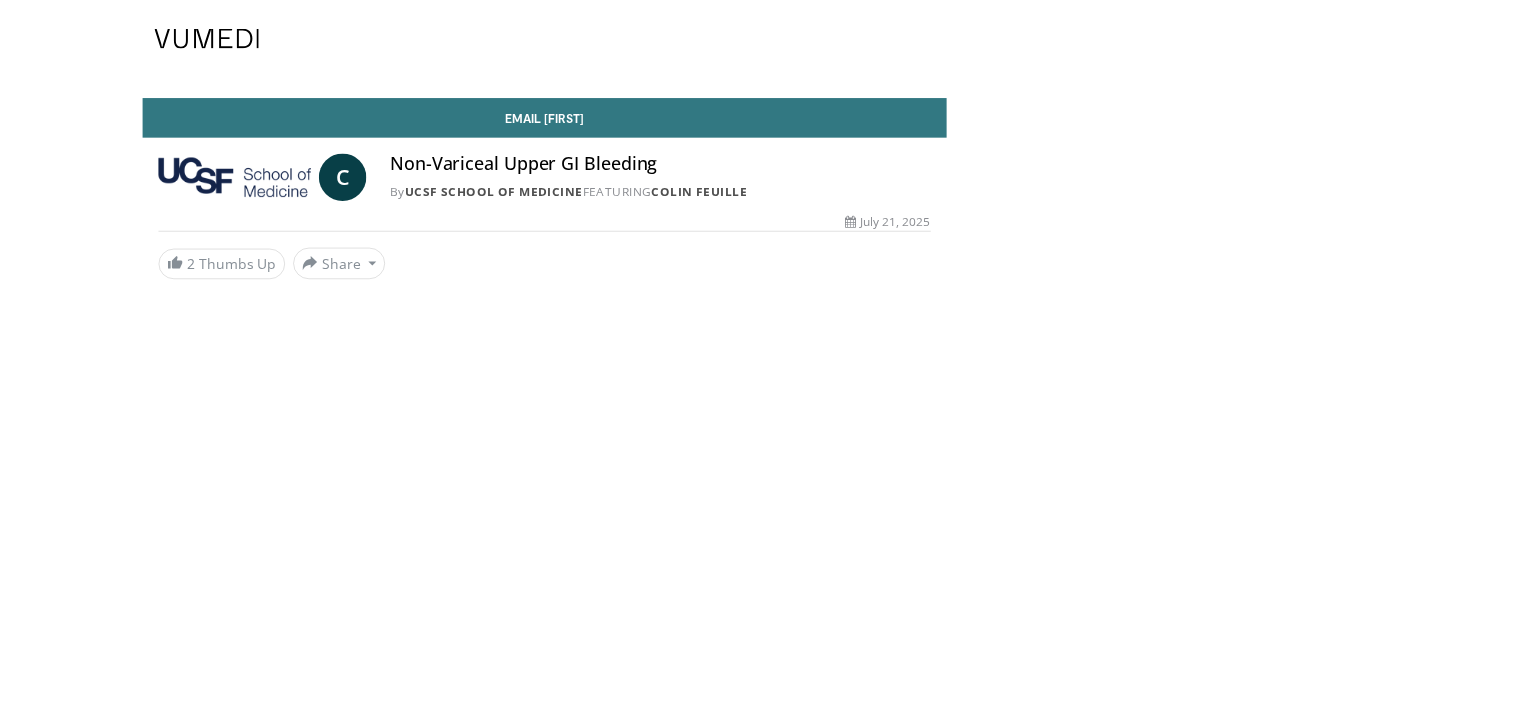 scroll, scrollTop: 0, scrollLeft: 0, axis: both 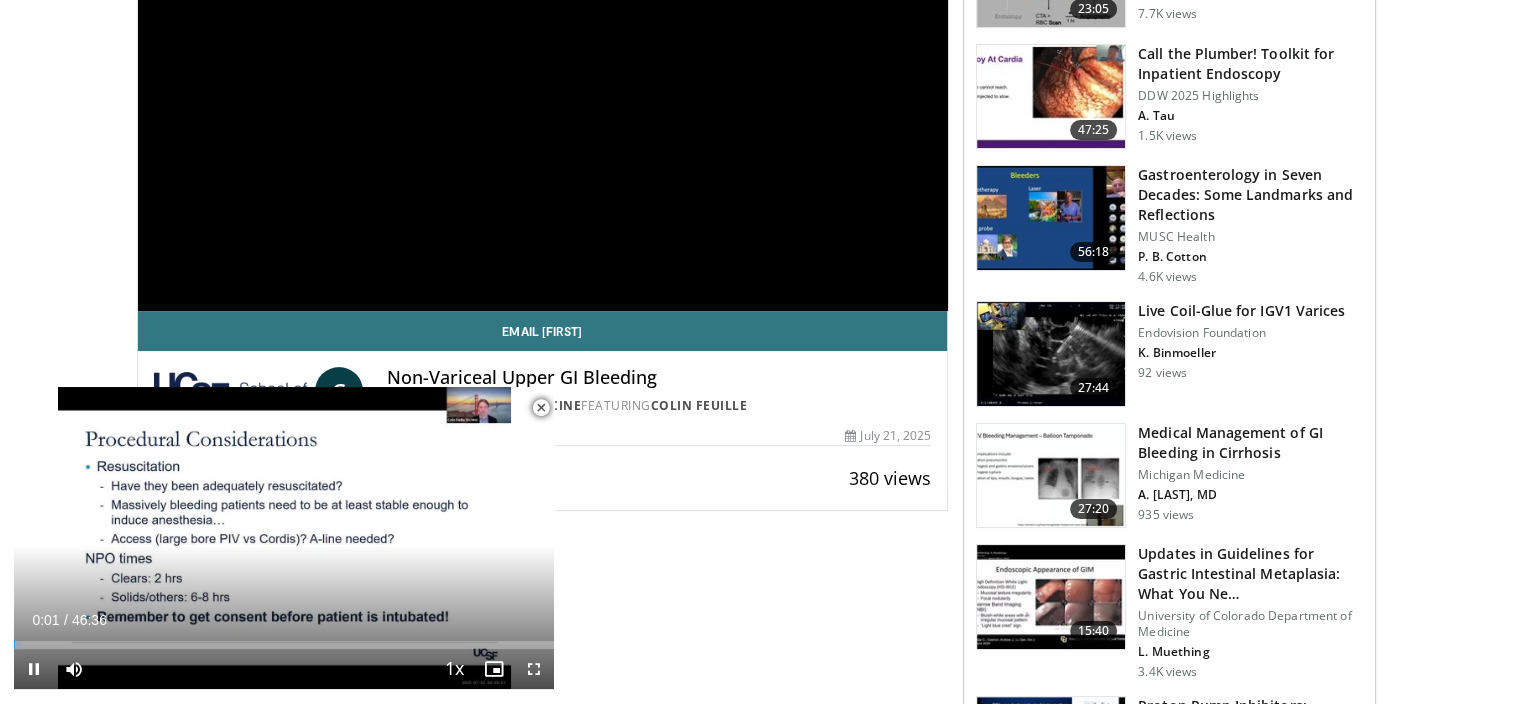 click at bounding box center [541, 408] 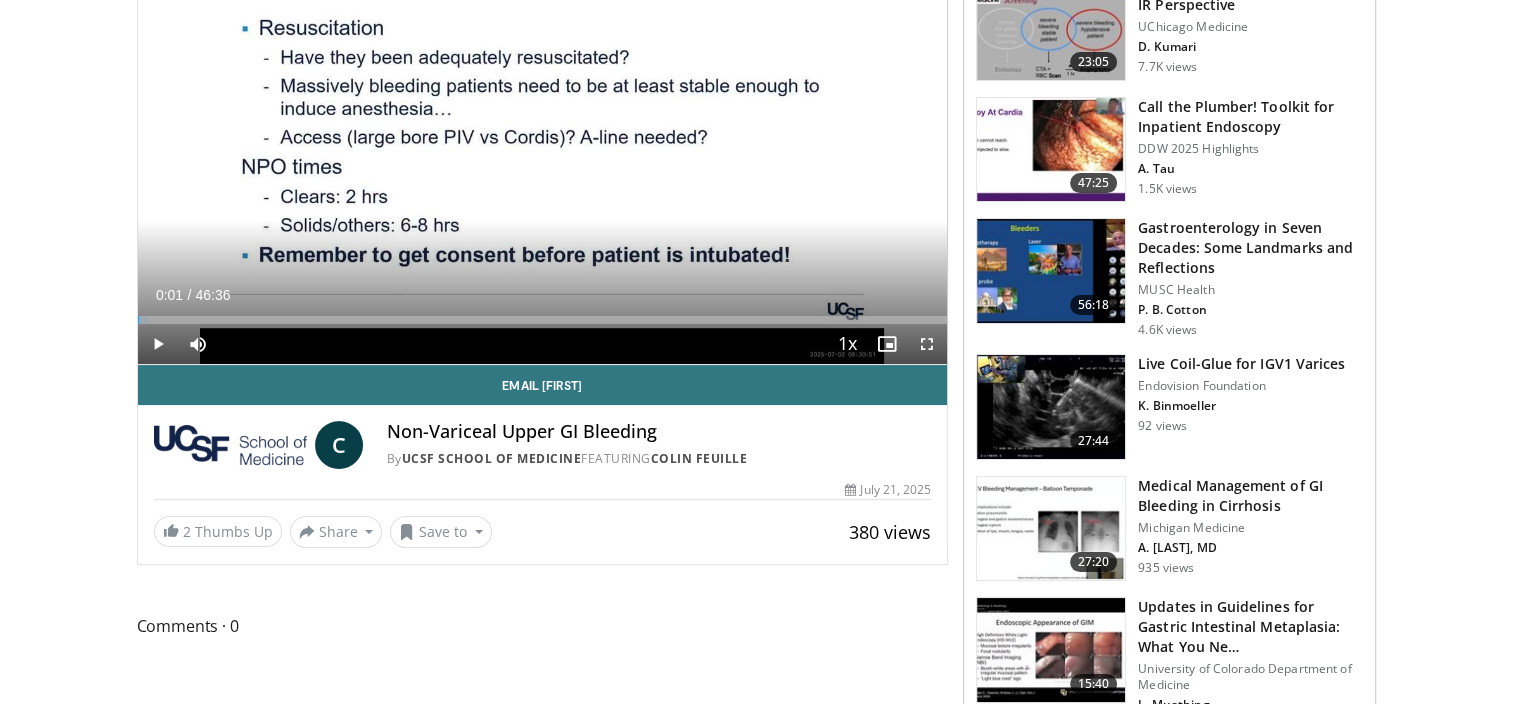 scroll, scrollTop: 300, scrollLeft: 0, axis: vertical 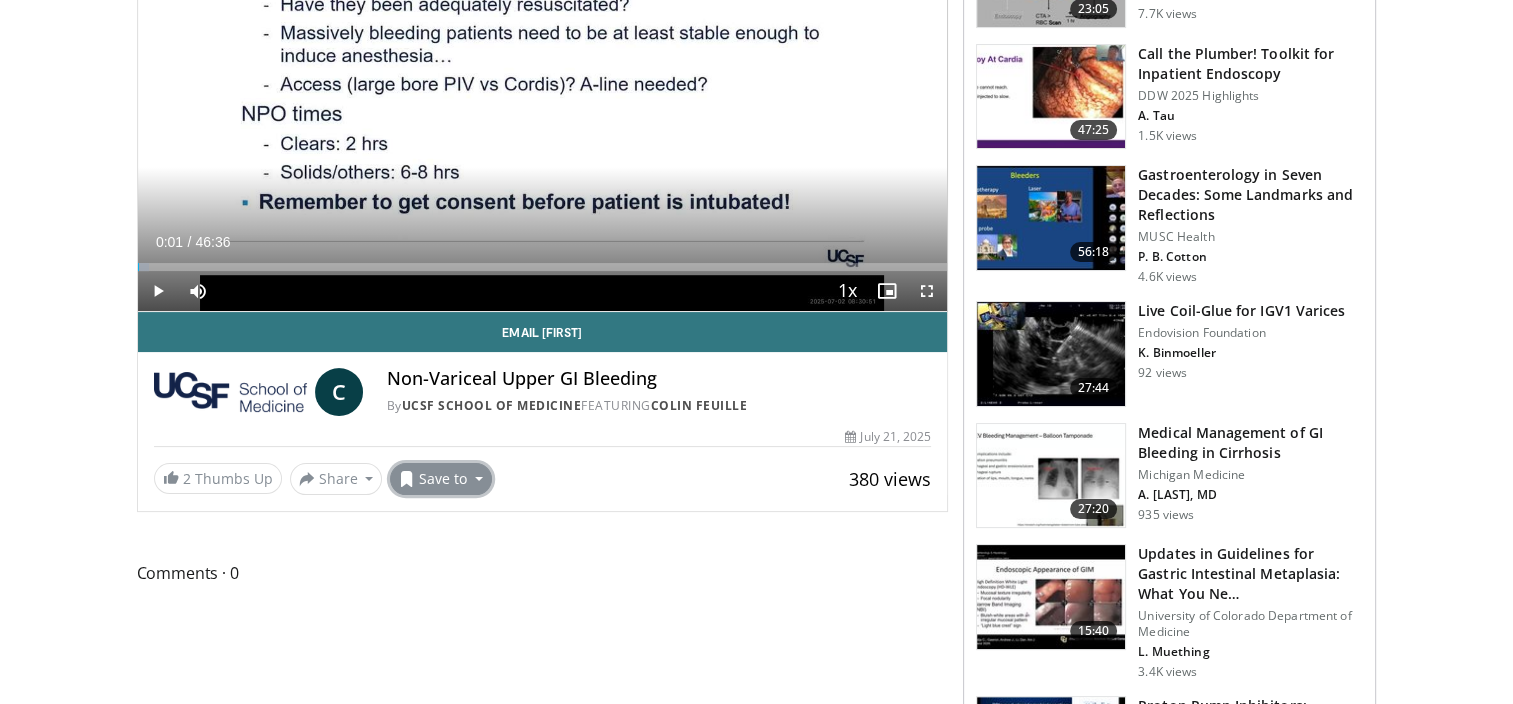 click on "Save to" at bounding box center (441, 479) 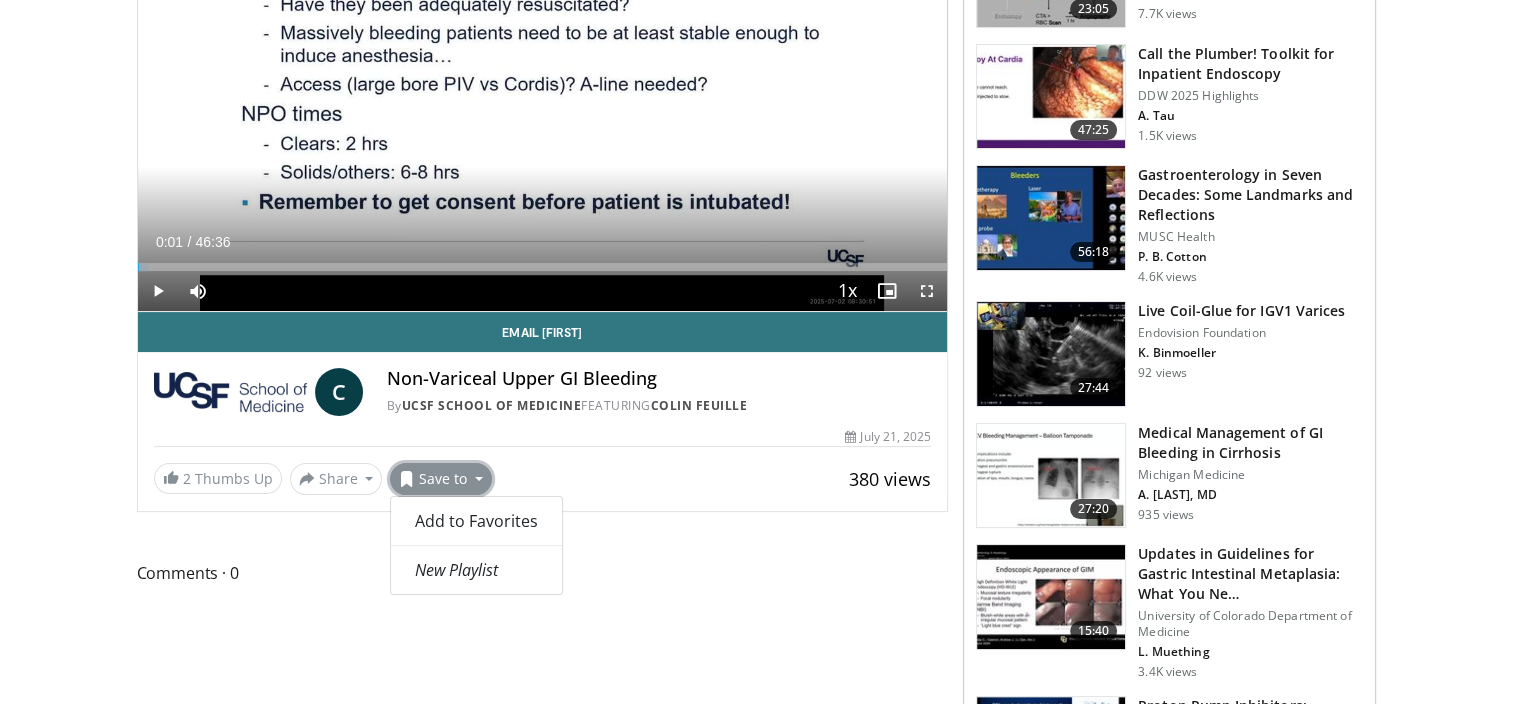 click on "Save to" at bounding box center [441, 479] 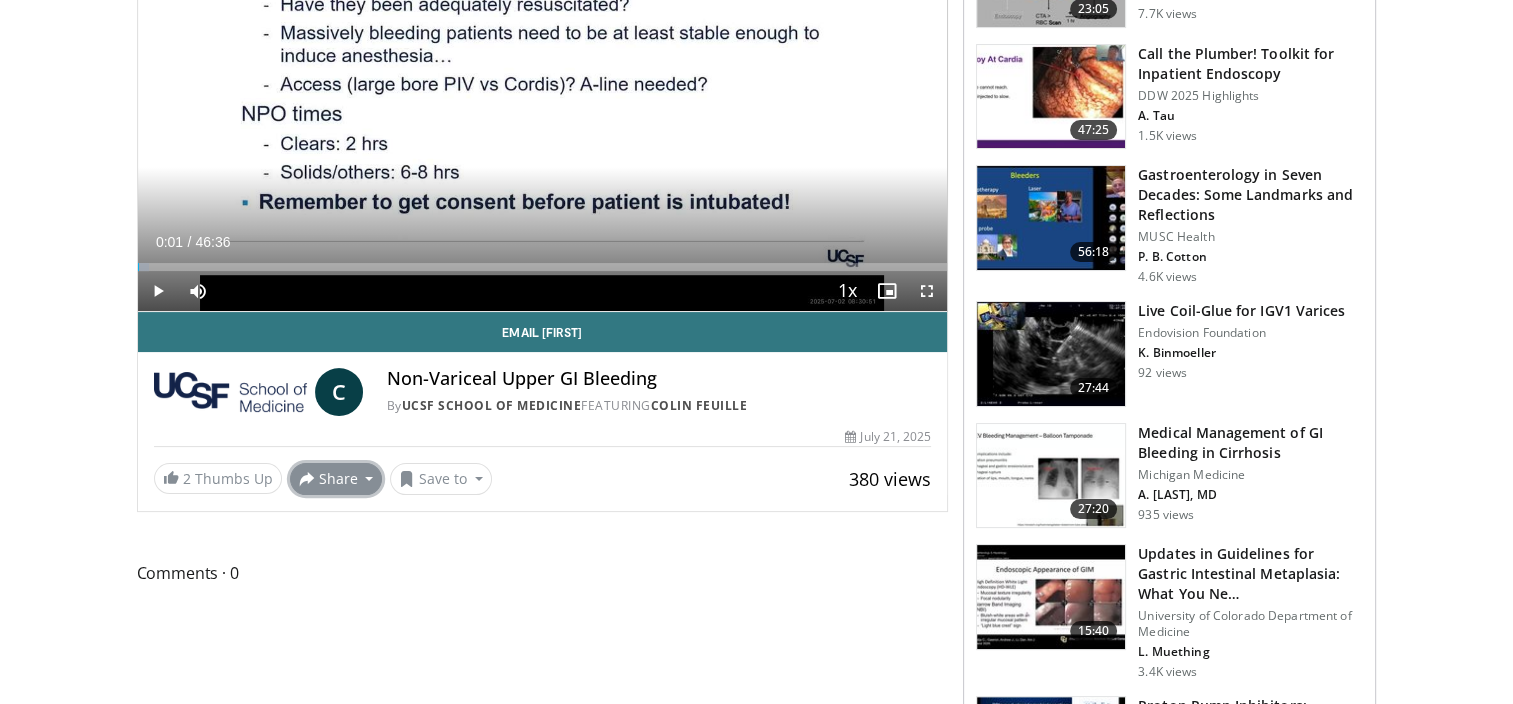 click on "Share" at bounding box center (336, 479) 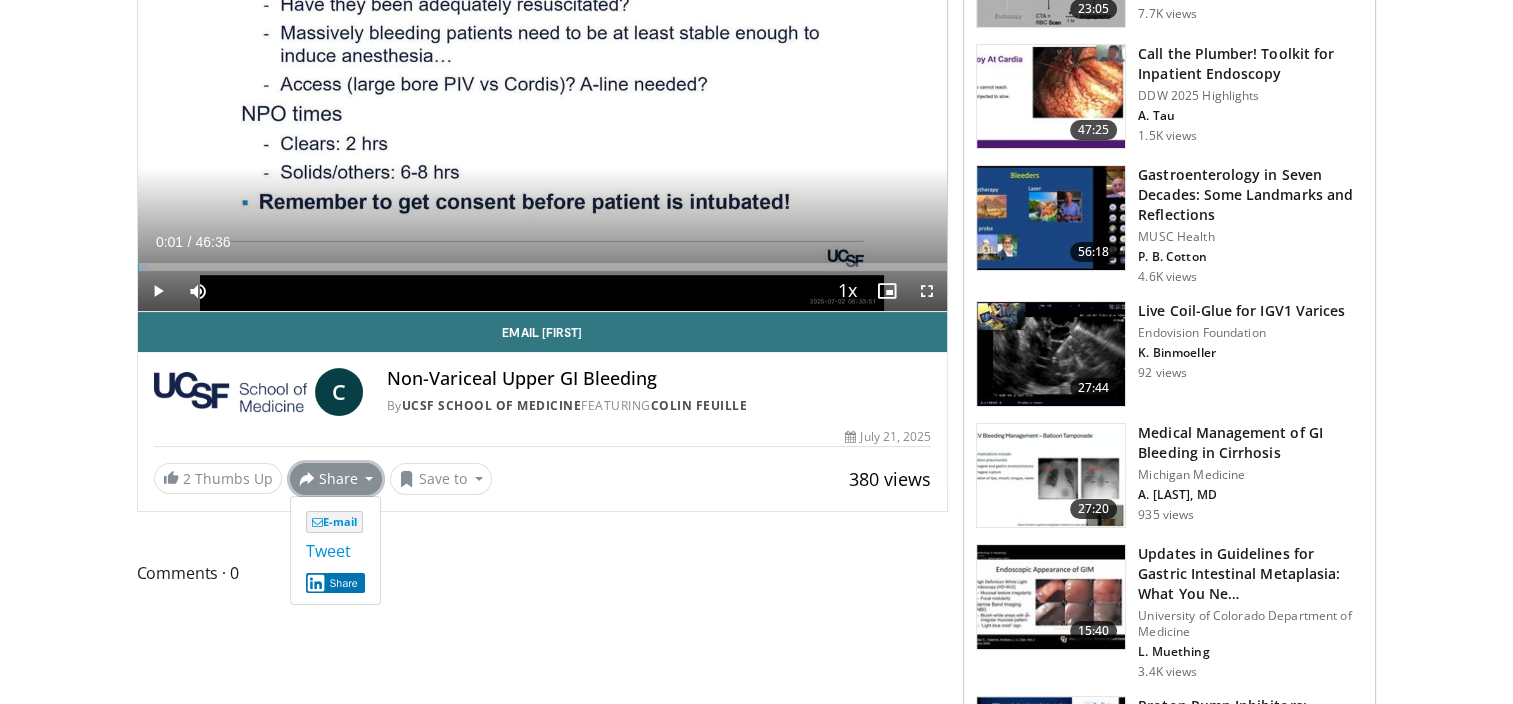 click on "Share" at bounding box center [336, 479] 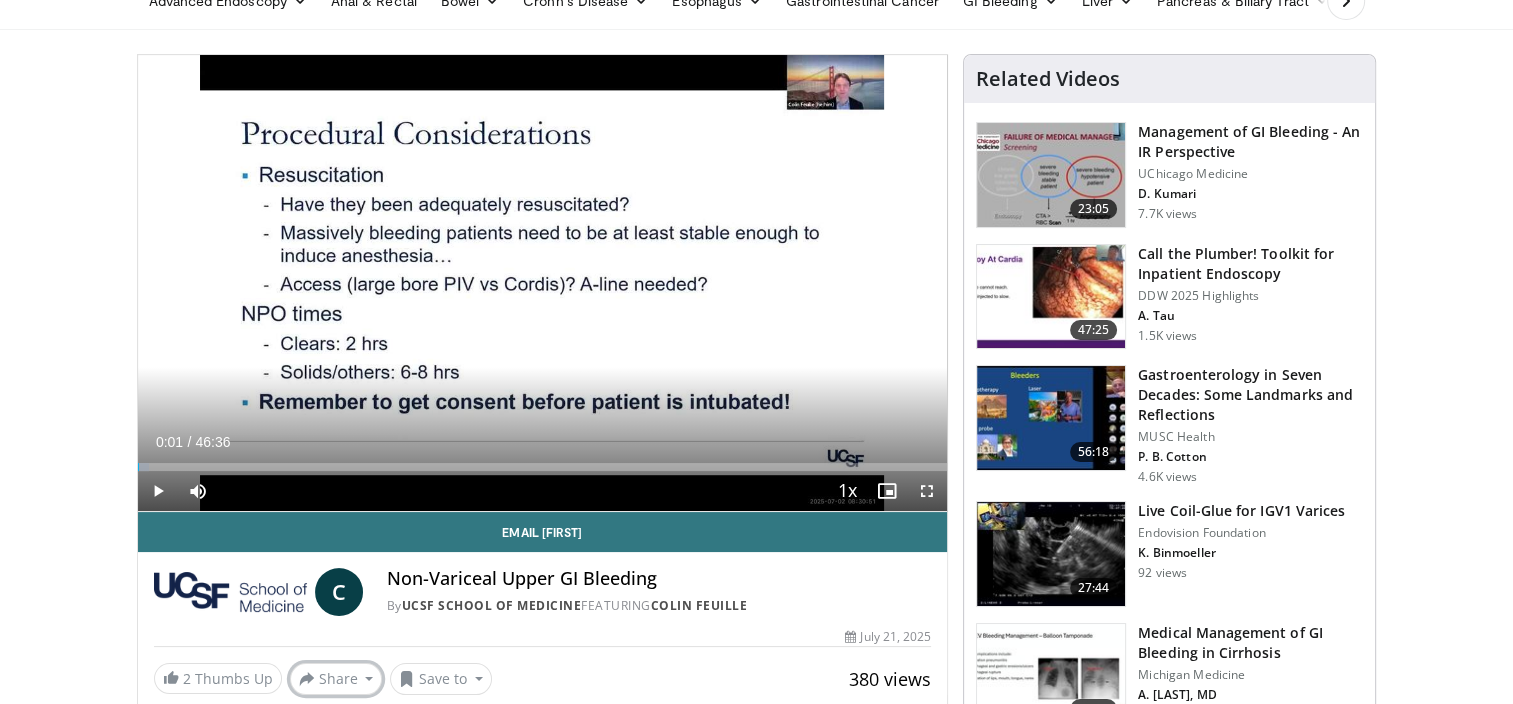scroll, scrollTop: 200, scrollLeft: 0, axis: vertical 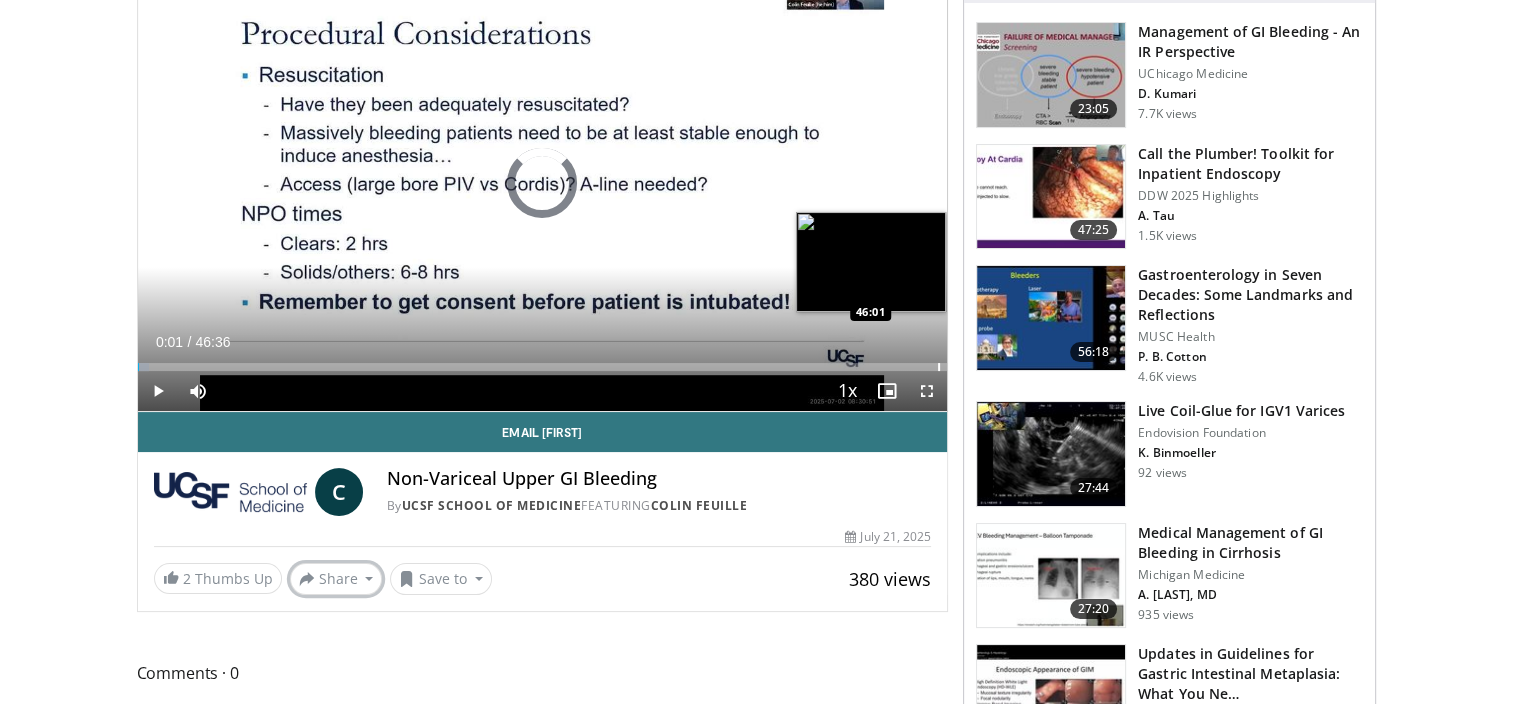 click at bounding box center [939, 367] 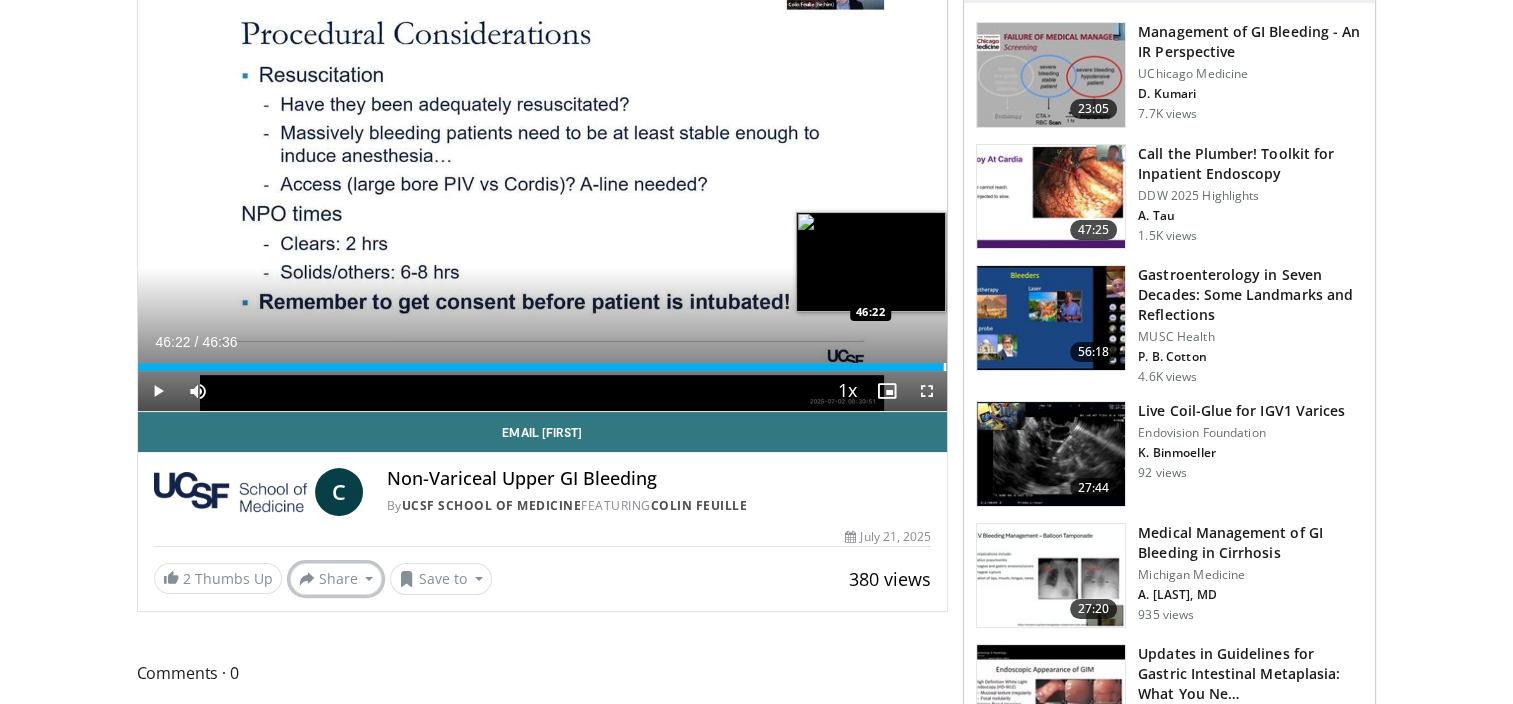 click on "Loaded :  100.00% 46:22 46:22" at bounding box center [543, 367] 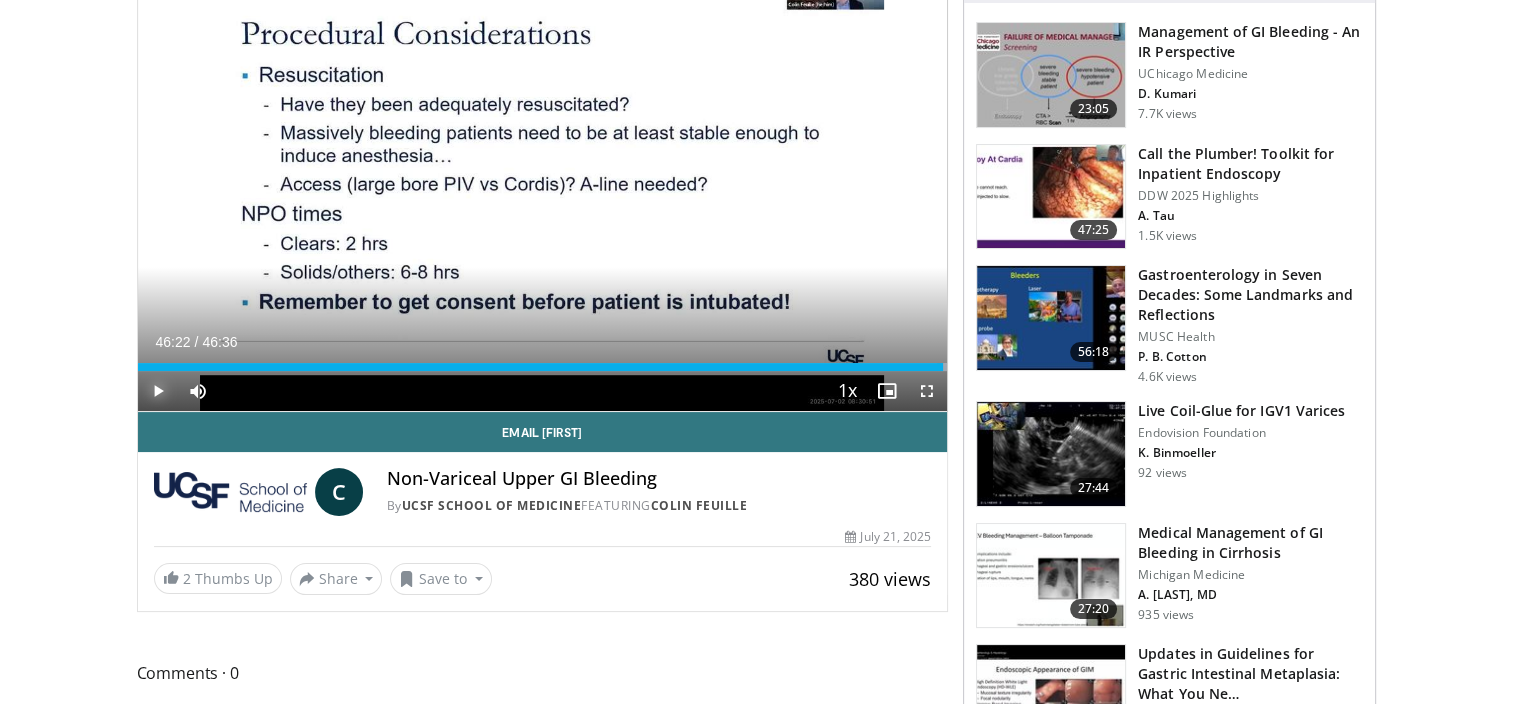 click at bounding box center [158, 391] 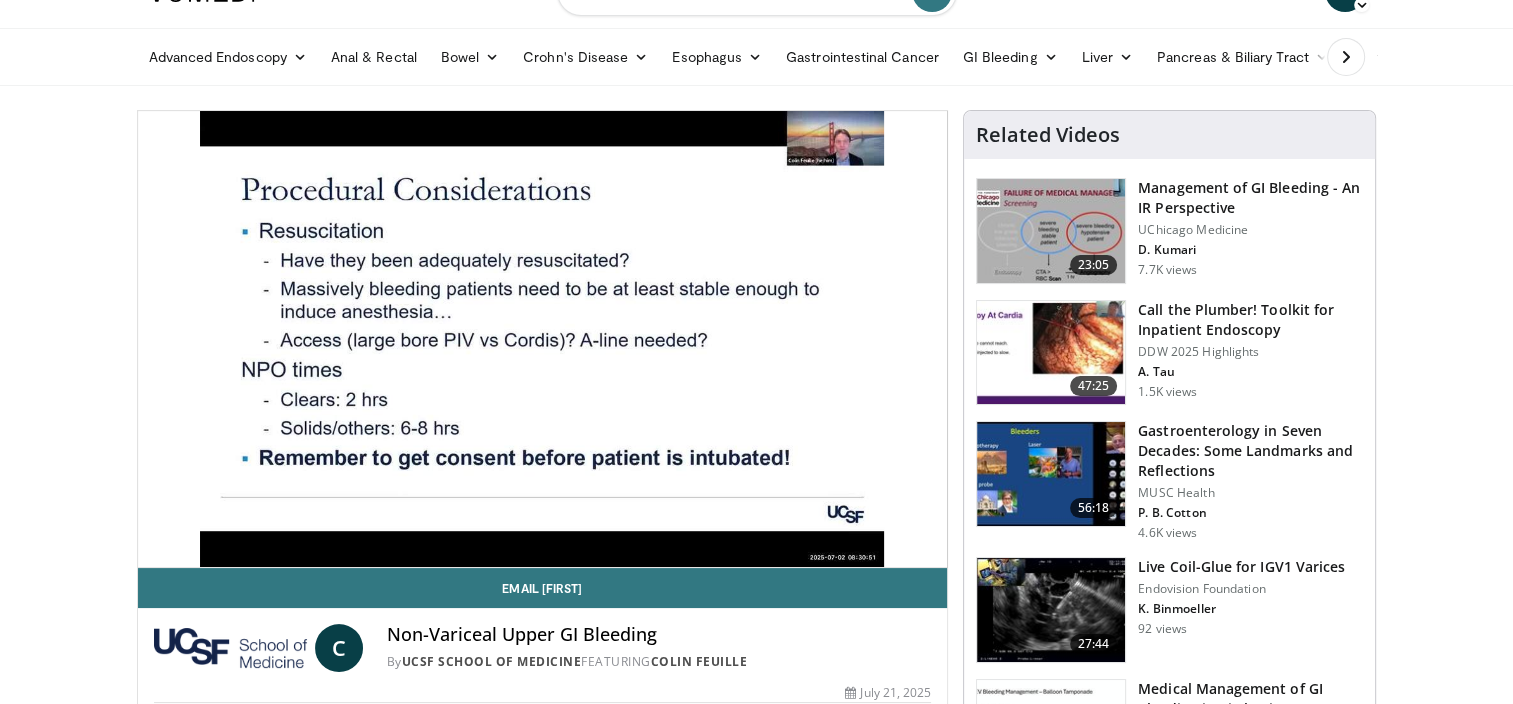 scroll, scrollTop: 0, scrollLeft: 0, axis: both 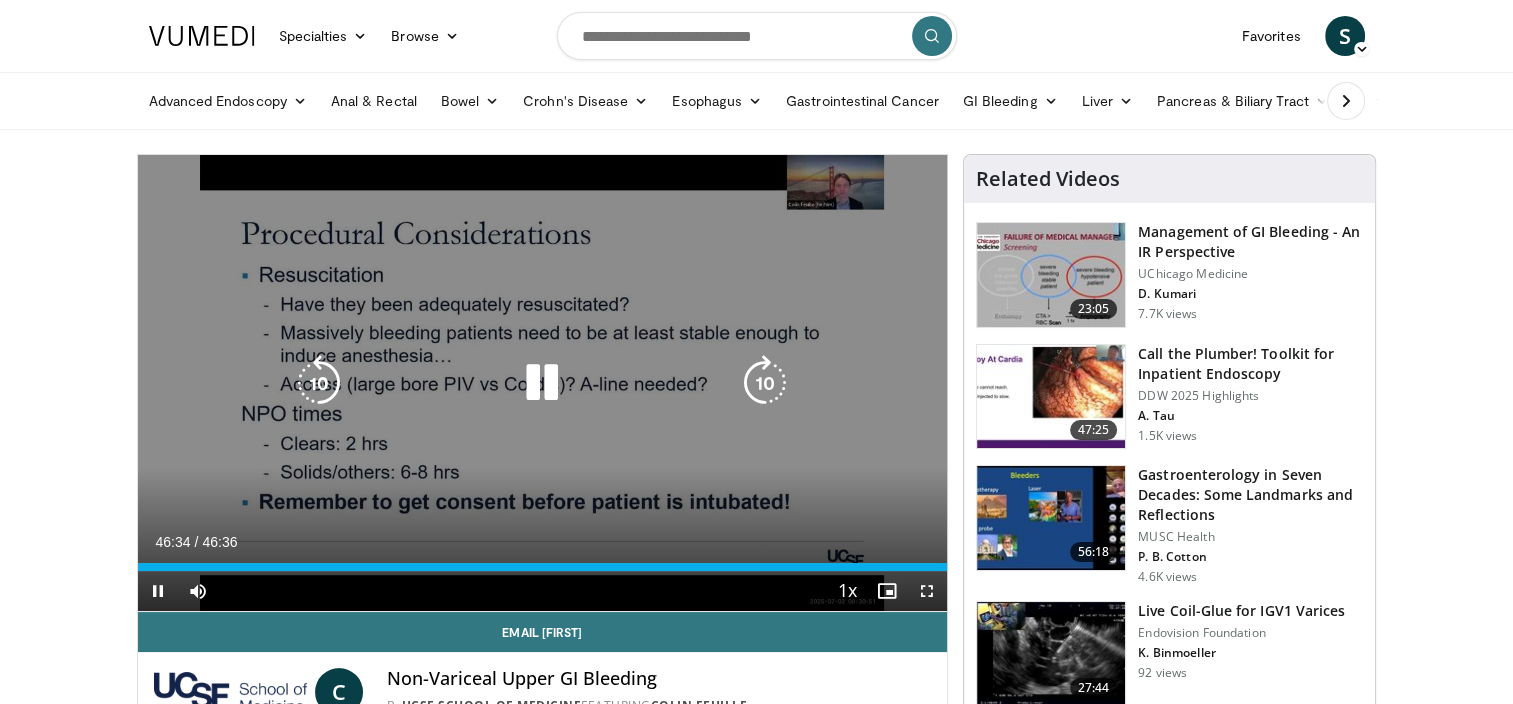 click at bounding box center (542, 383) 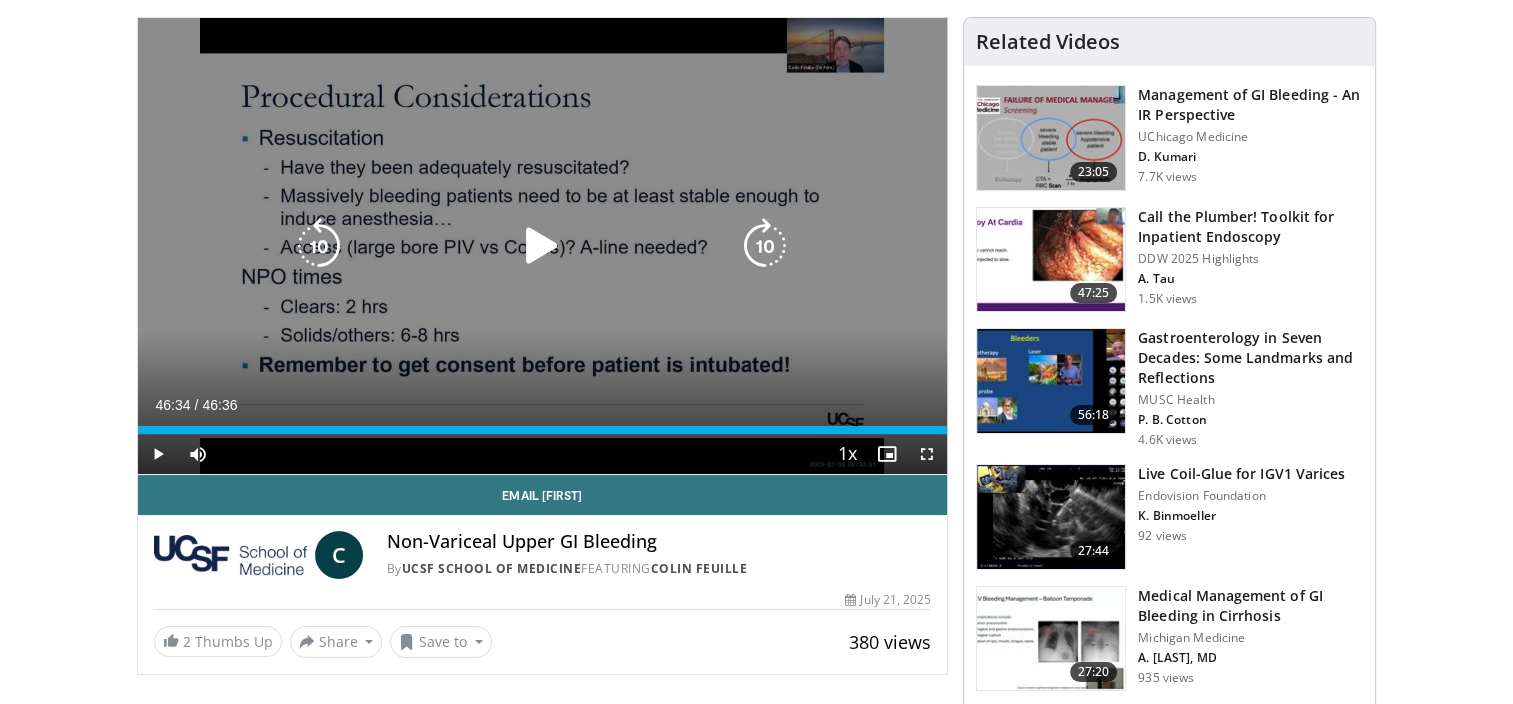 scroll, scrollTop: 0, scrollLeft: 0, axis: both 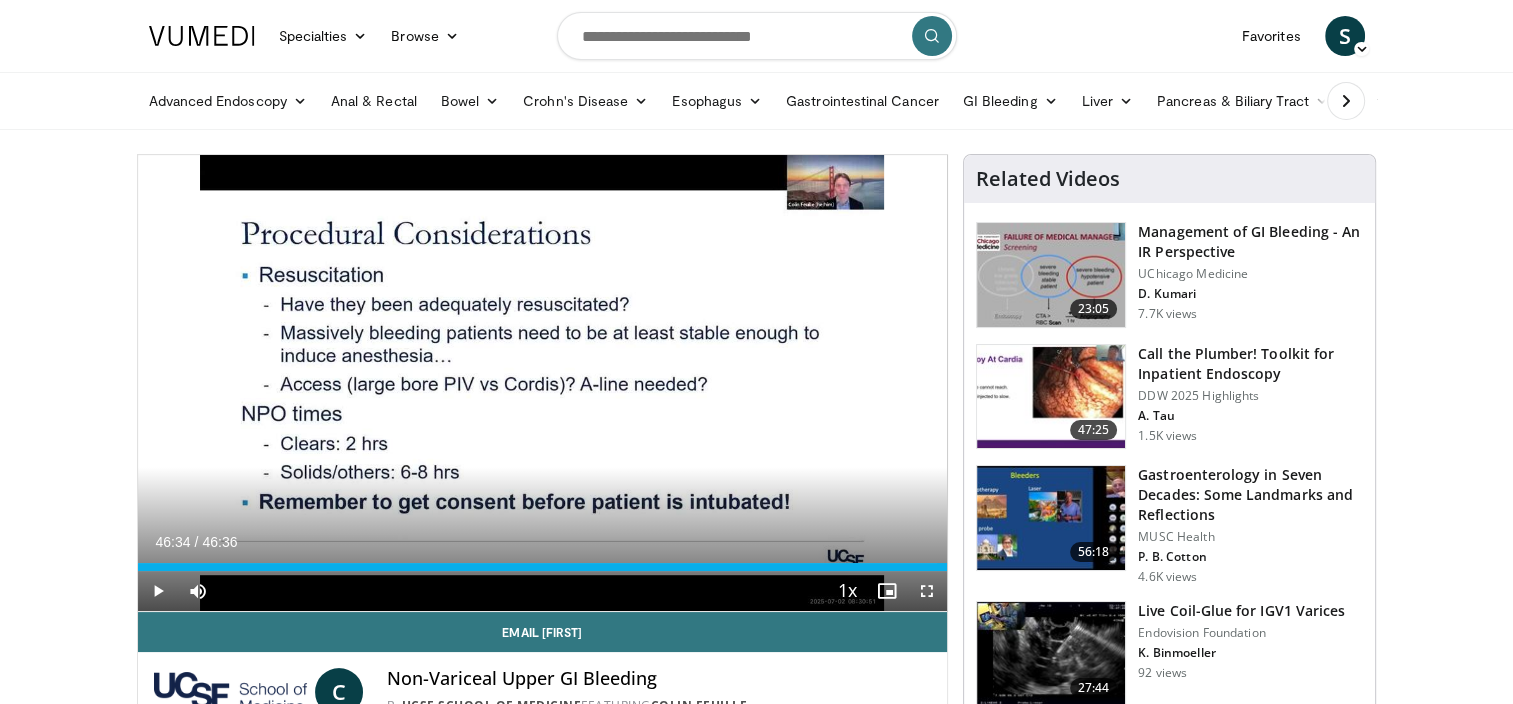 click at bounding box center (1346, 101) 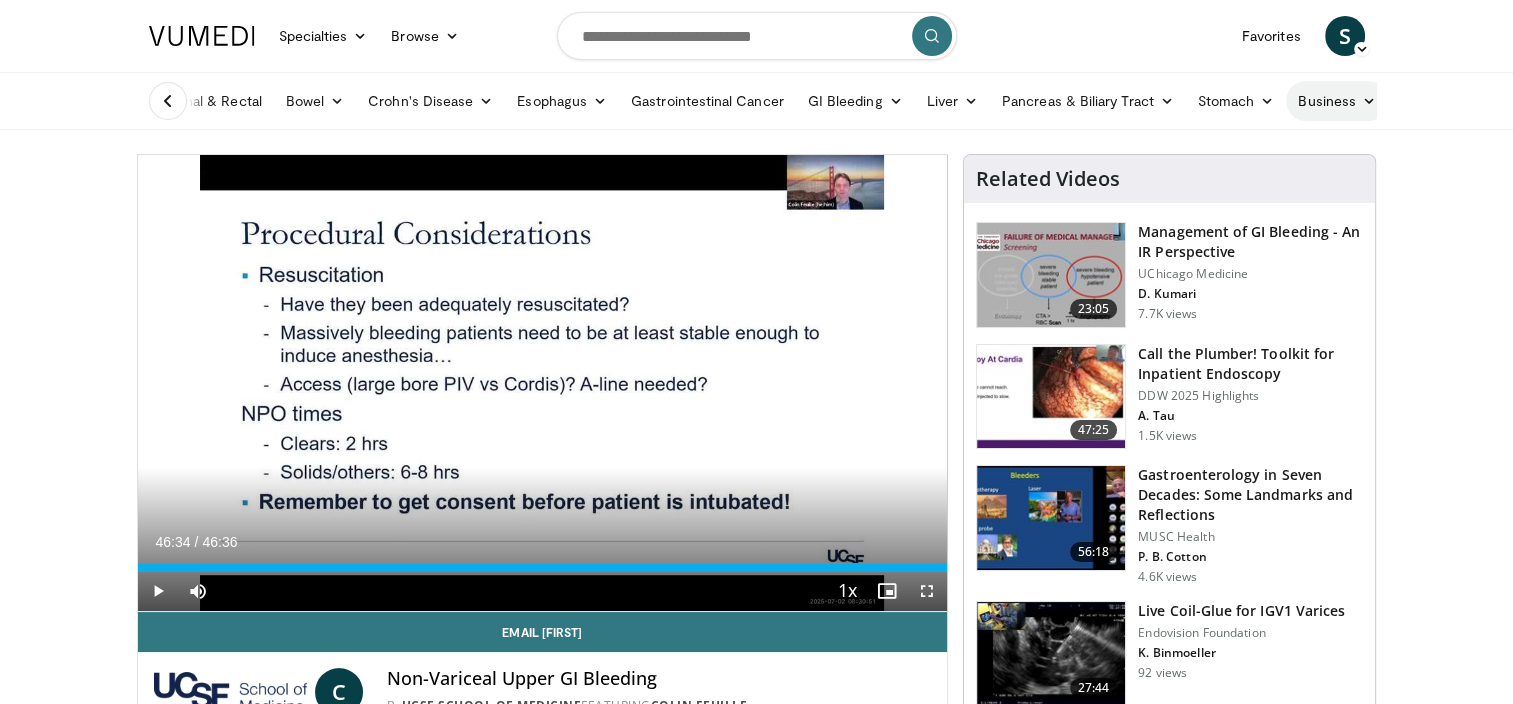 click on "Business" at bounding box center [1337, 101] 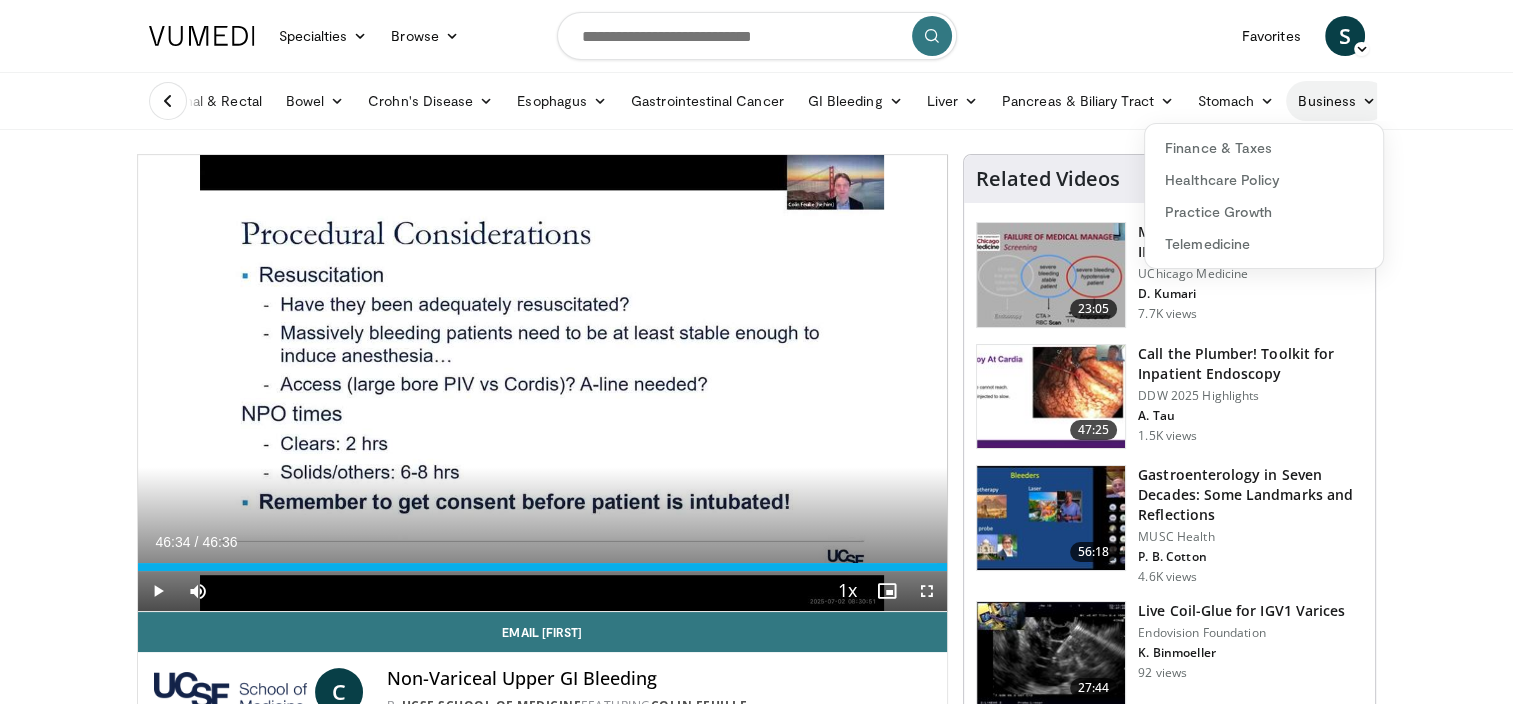 click on "Business" at bounding box center (1337, 101) 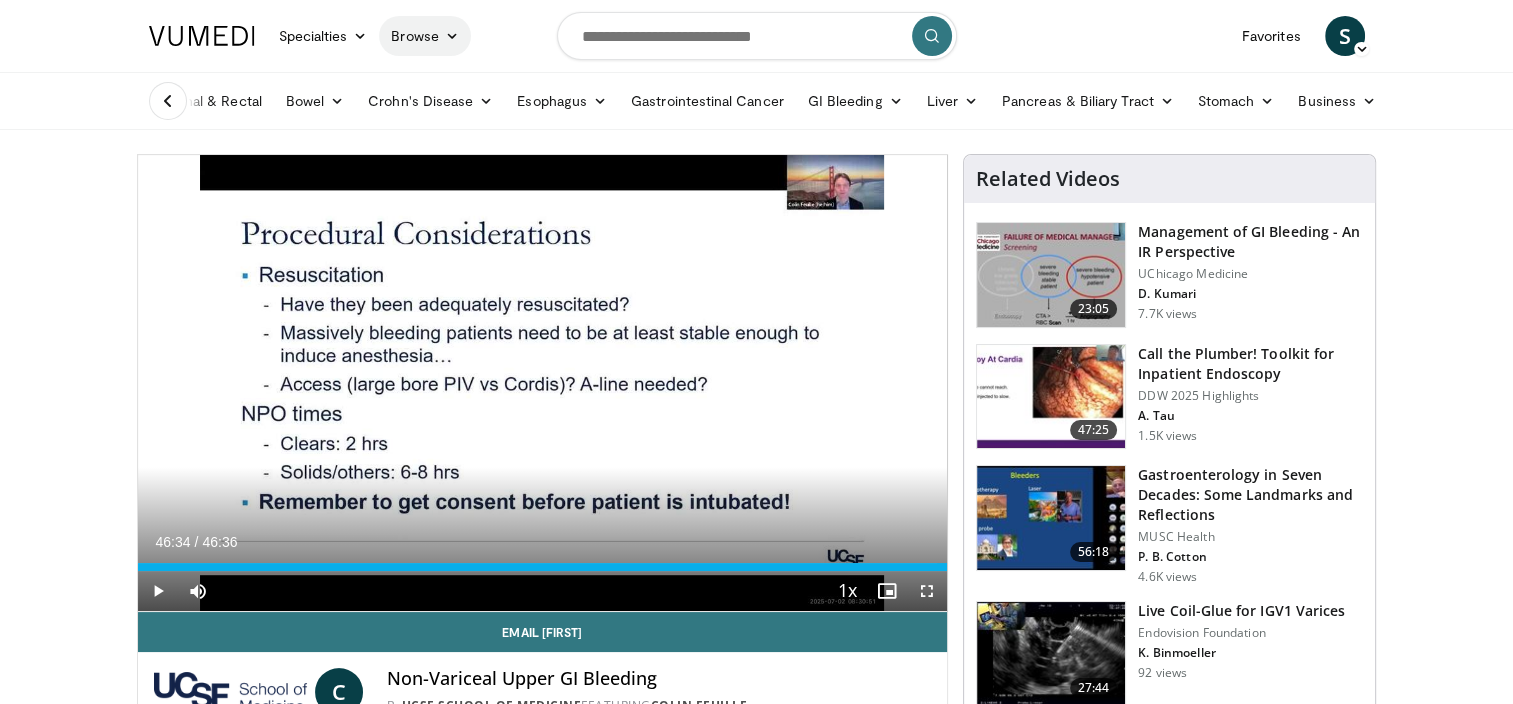 click on "Browse" at bounding box center [425, 36] 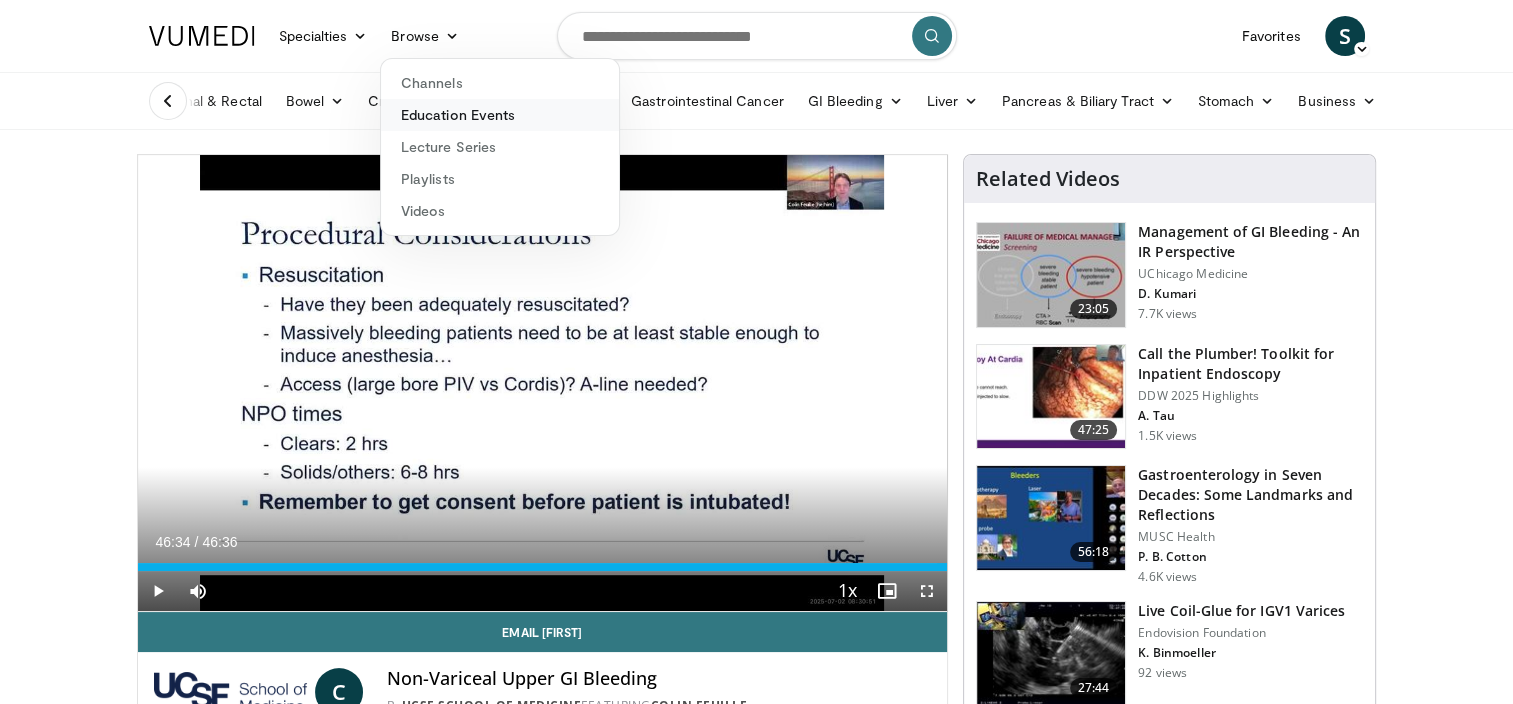 click on "Education Events" at bounding box center (500, 115) 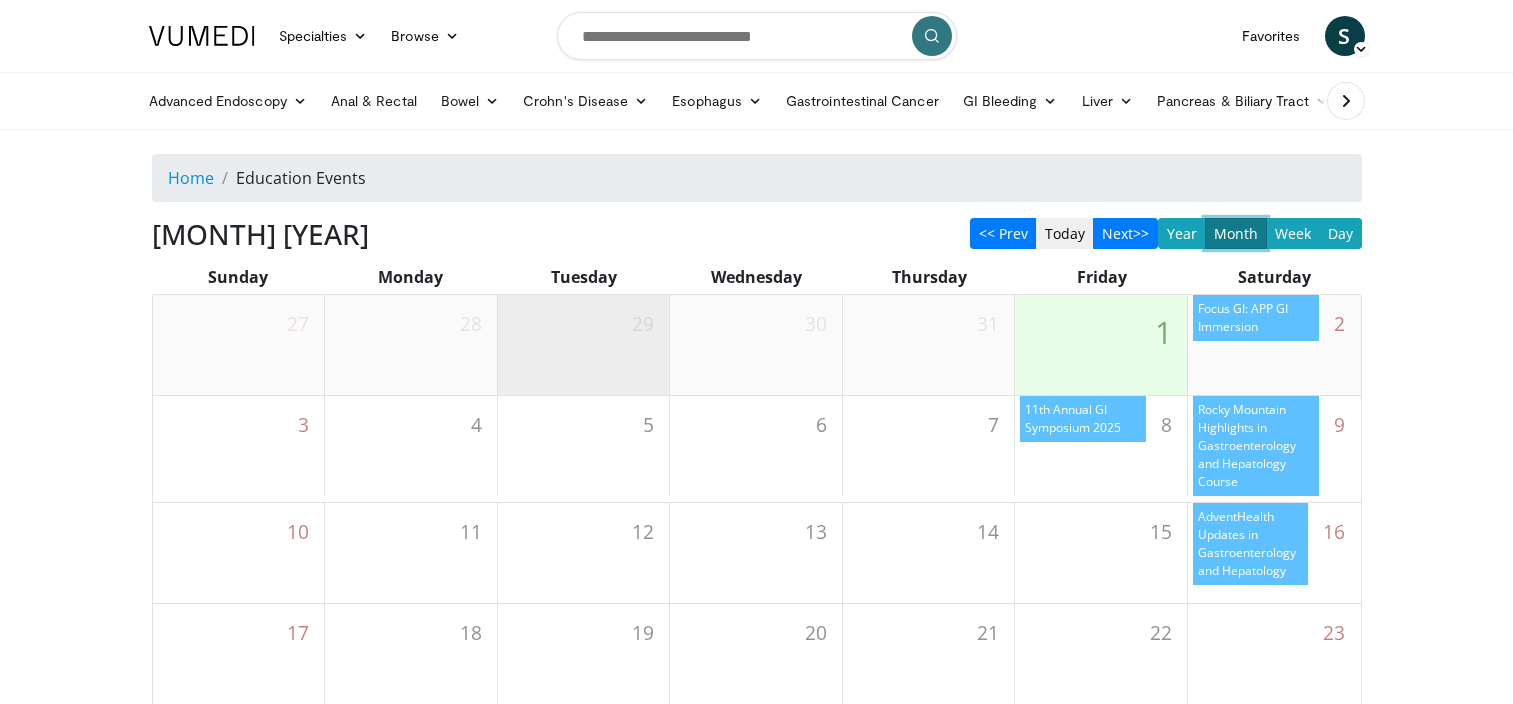 scroll, scrollTop: 0, scrollLeft: 0, axis: both 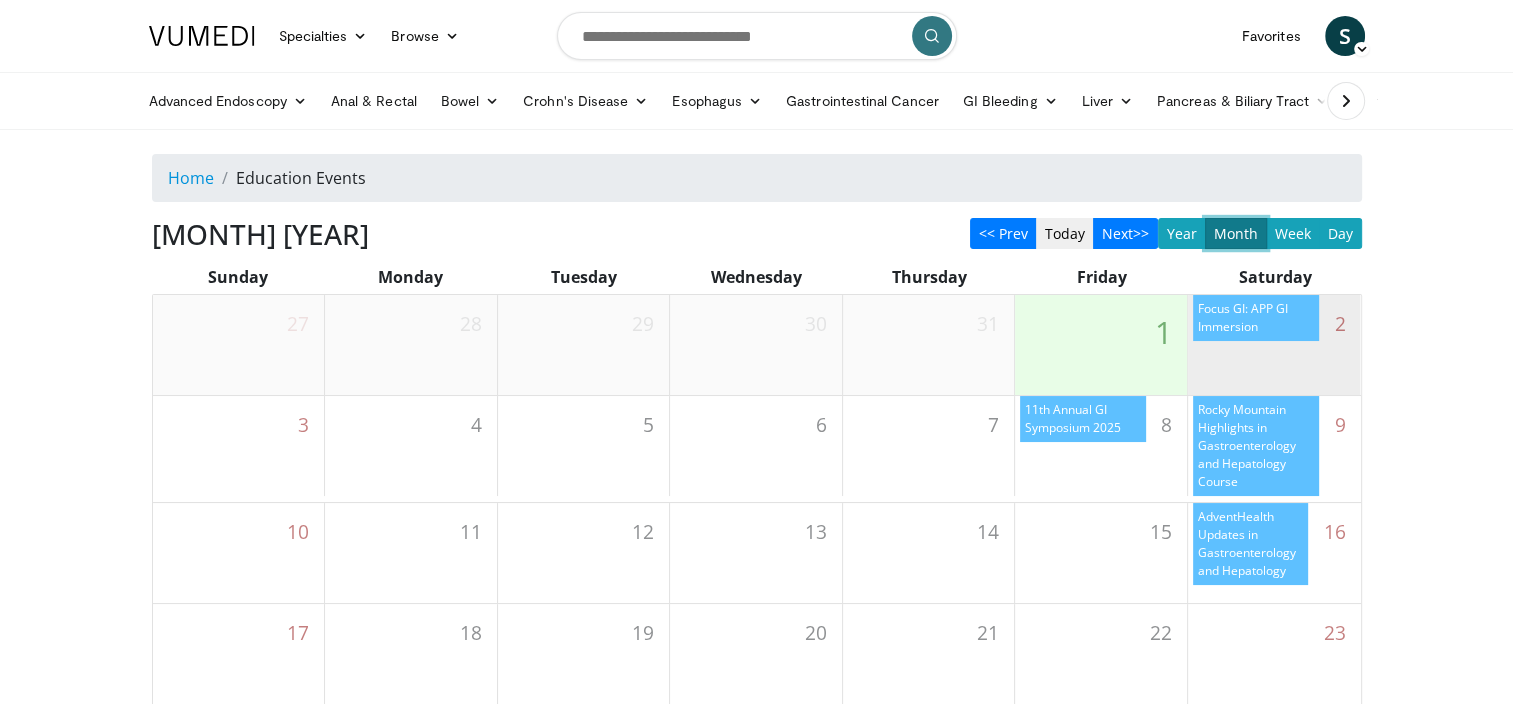 click on "Focus GI: APP GI Immersion" at bounding box center (1256, 318) 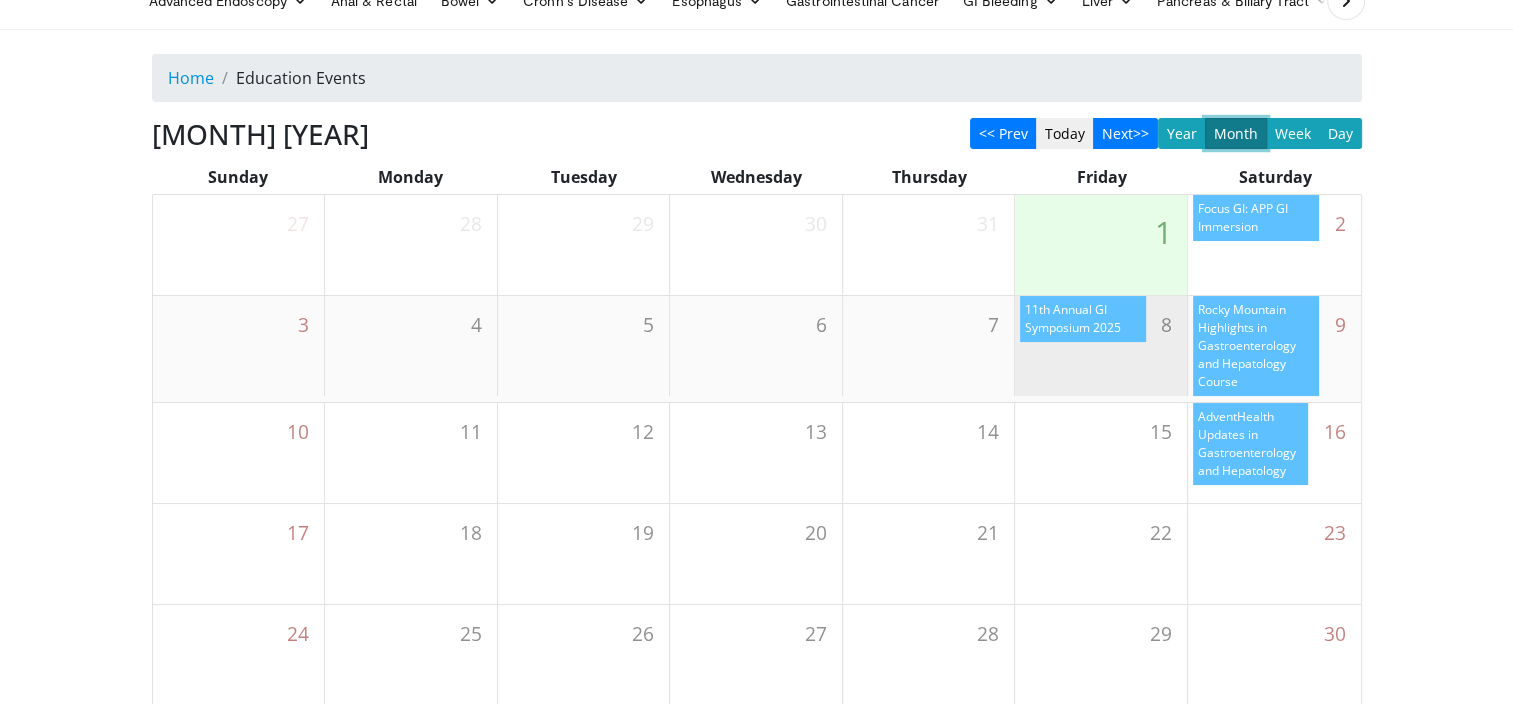 scroll, scrollTop: 100, scrollLeft: 0, axis: vertical 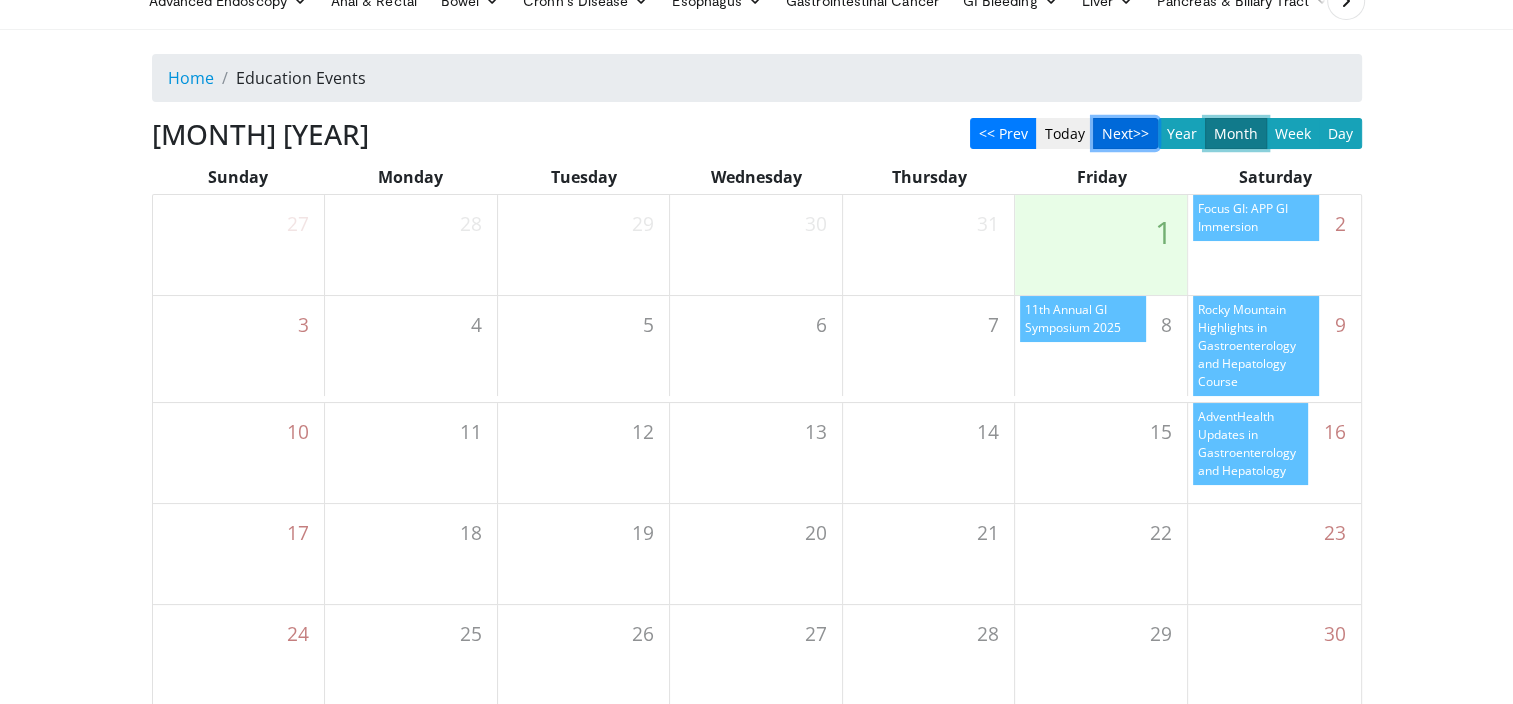 click on "Next>>" at bounding box center [1125, 133] 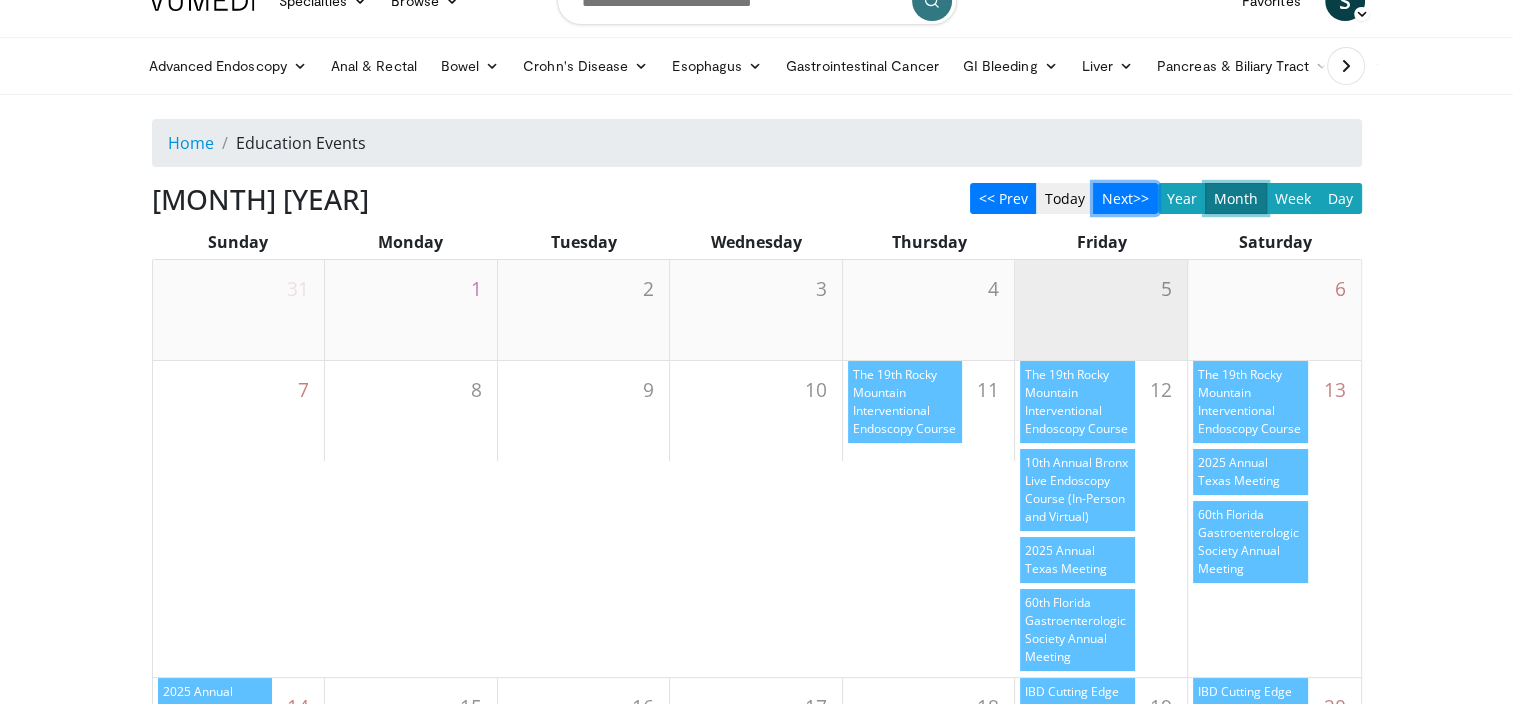 scroll, scrollTop: 0, scrollLeft: 0, axis: both 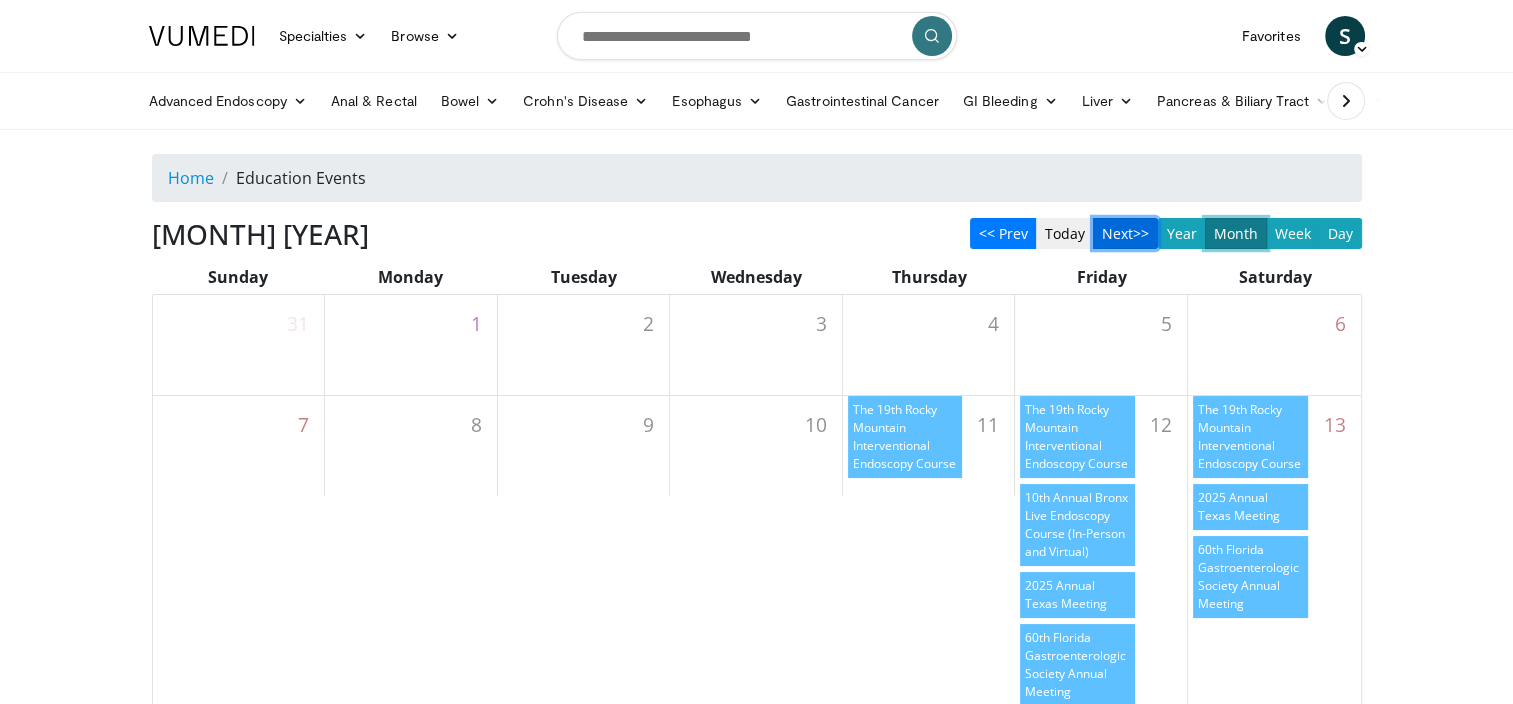 click on "Next>>" at bounding box center [1125, 233] 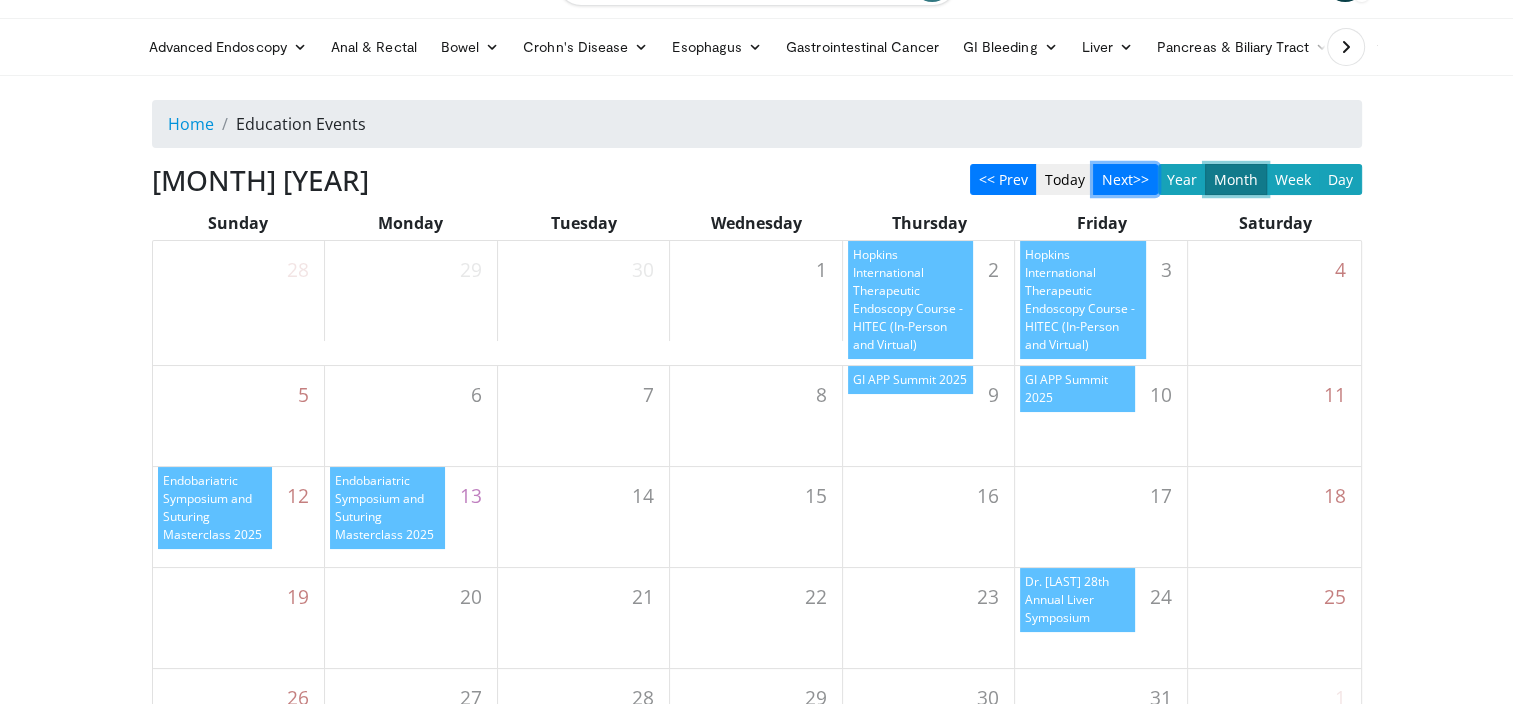 scroll, scrollTop: 100, scrollLeft: 0, axis: vertical 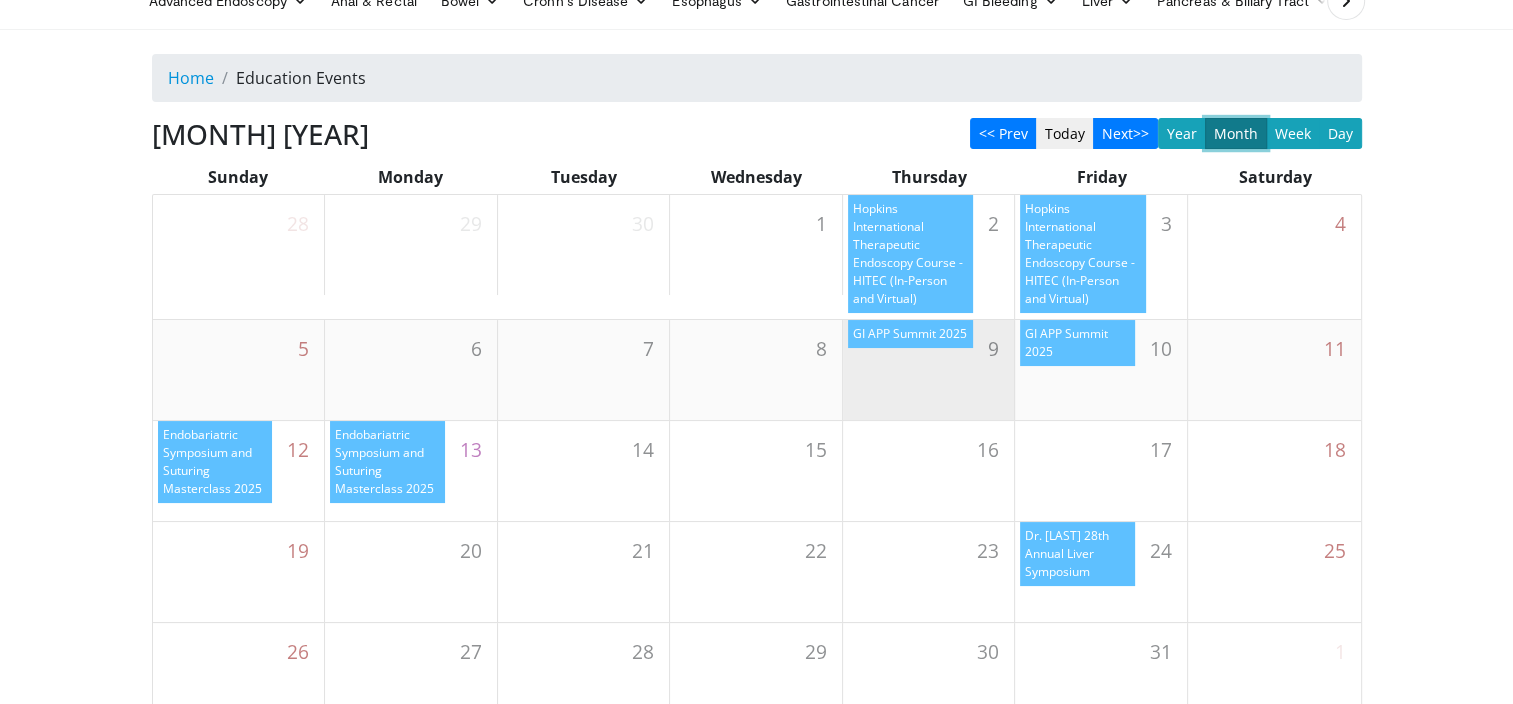 click on "GI APP Summit 2025" at bounding box center (911, 334) 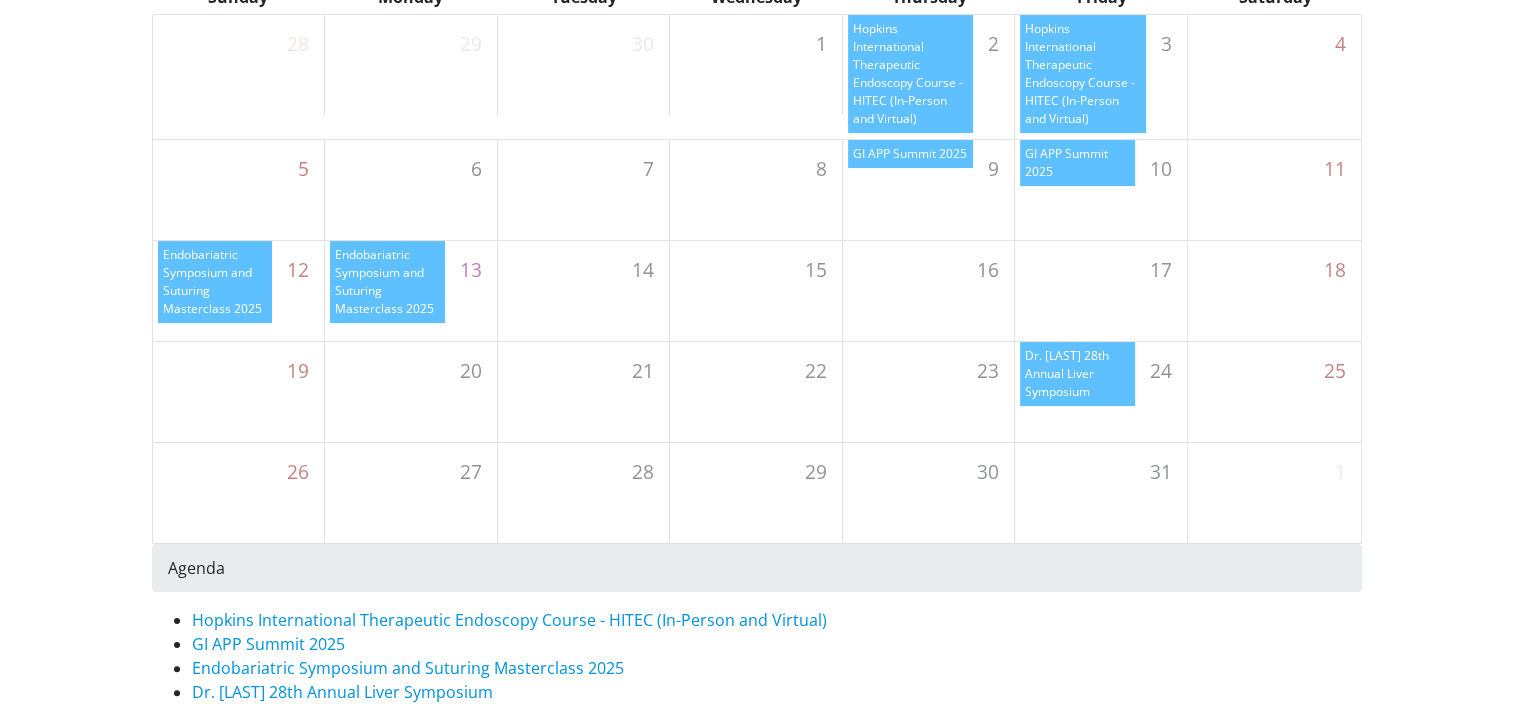 scroll, scrollTop: 300, scrollLeft: 0, axis: vertical 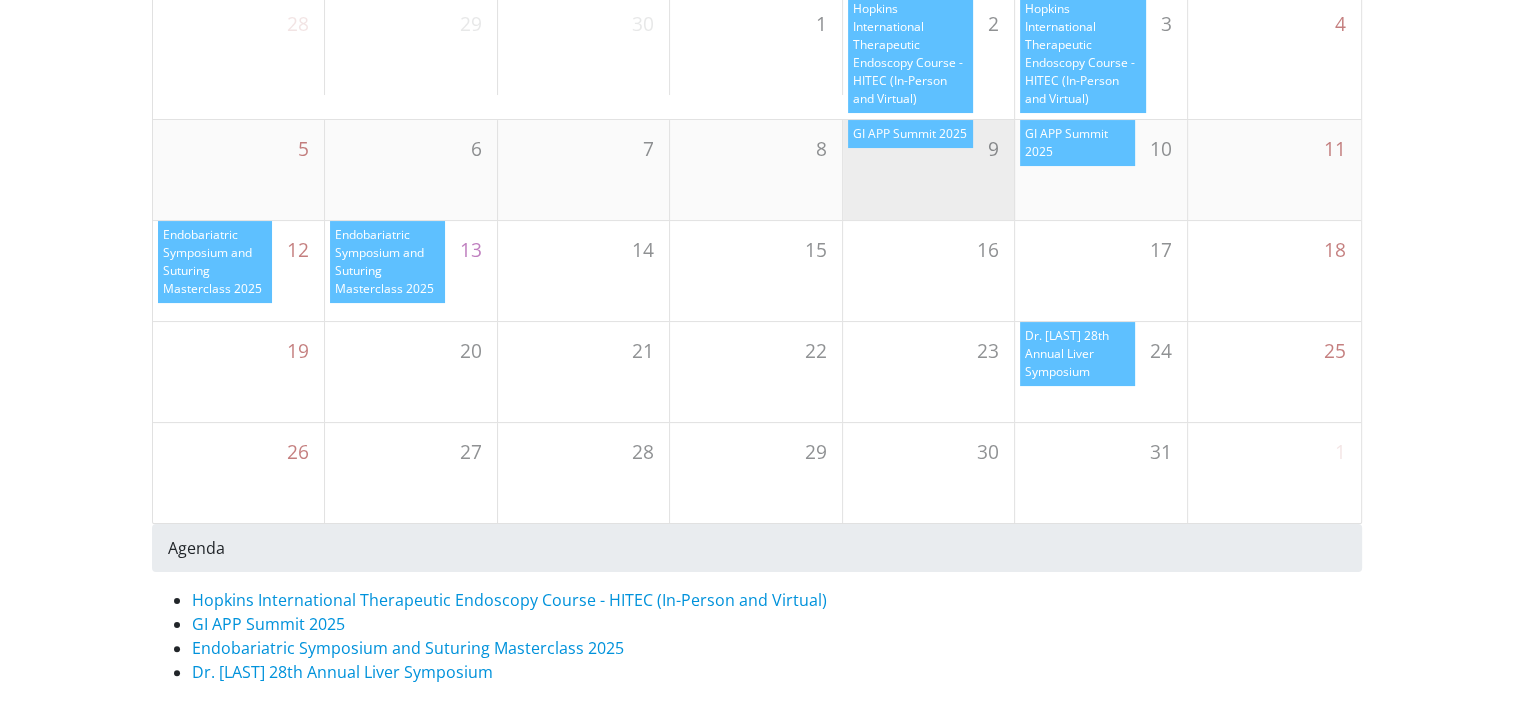 click on "GI APP Summit 2025" at bounding box center (911, 134) 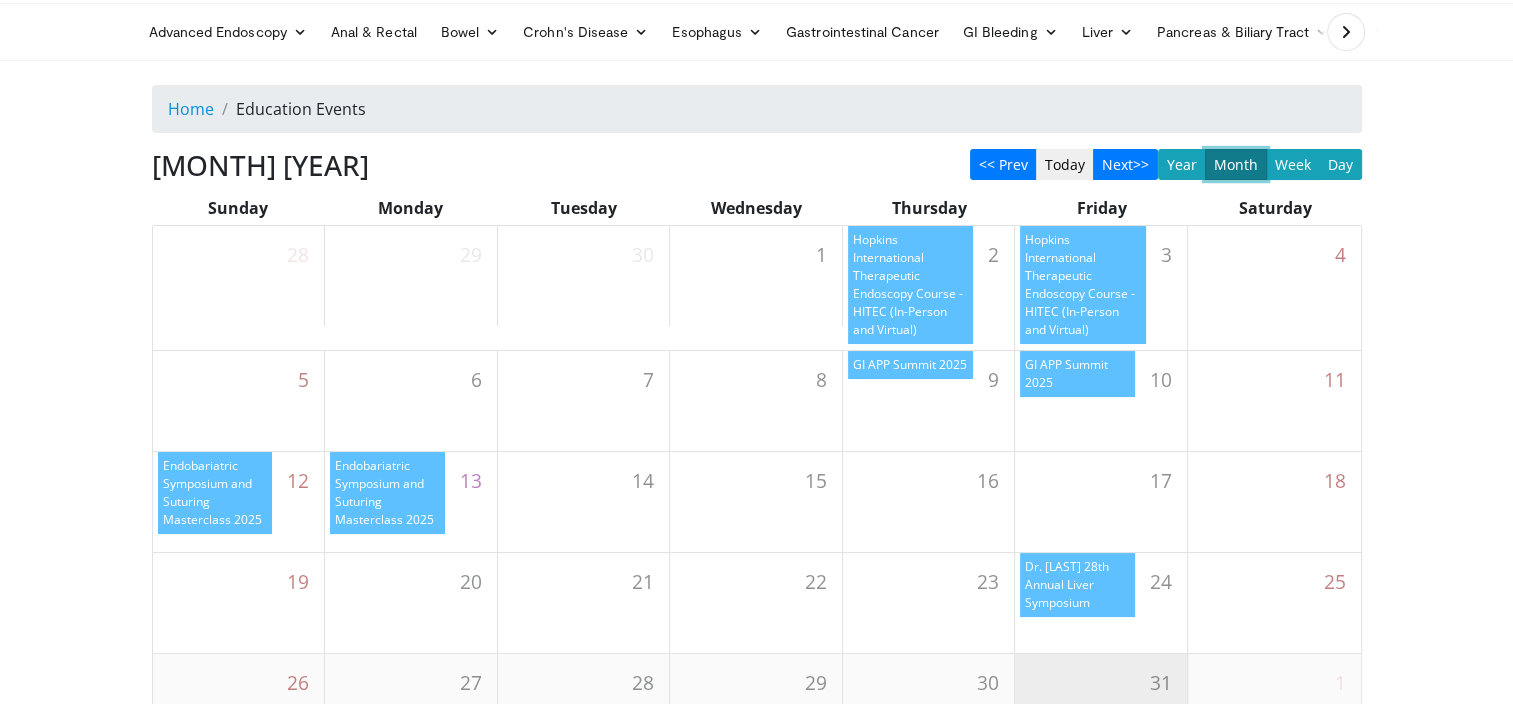 scroll, scrollTop: 0, scrollLeft: 0, axis: both 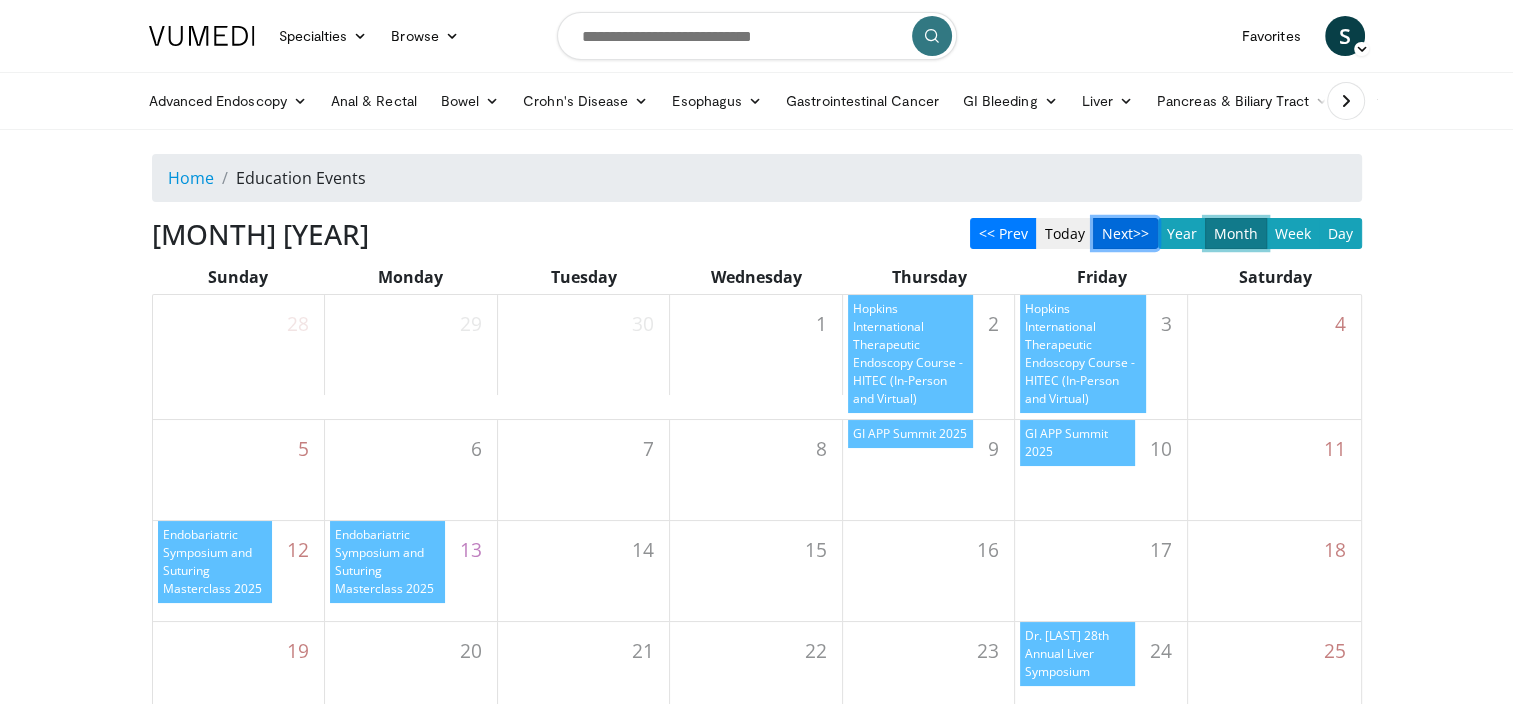 click on "Next>>" at bounding box center (1125, 233) 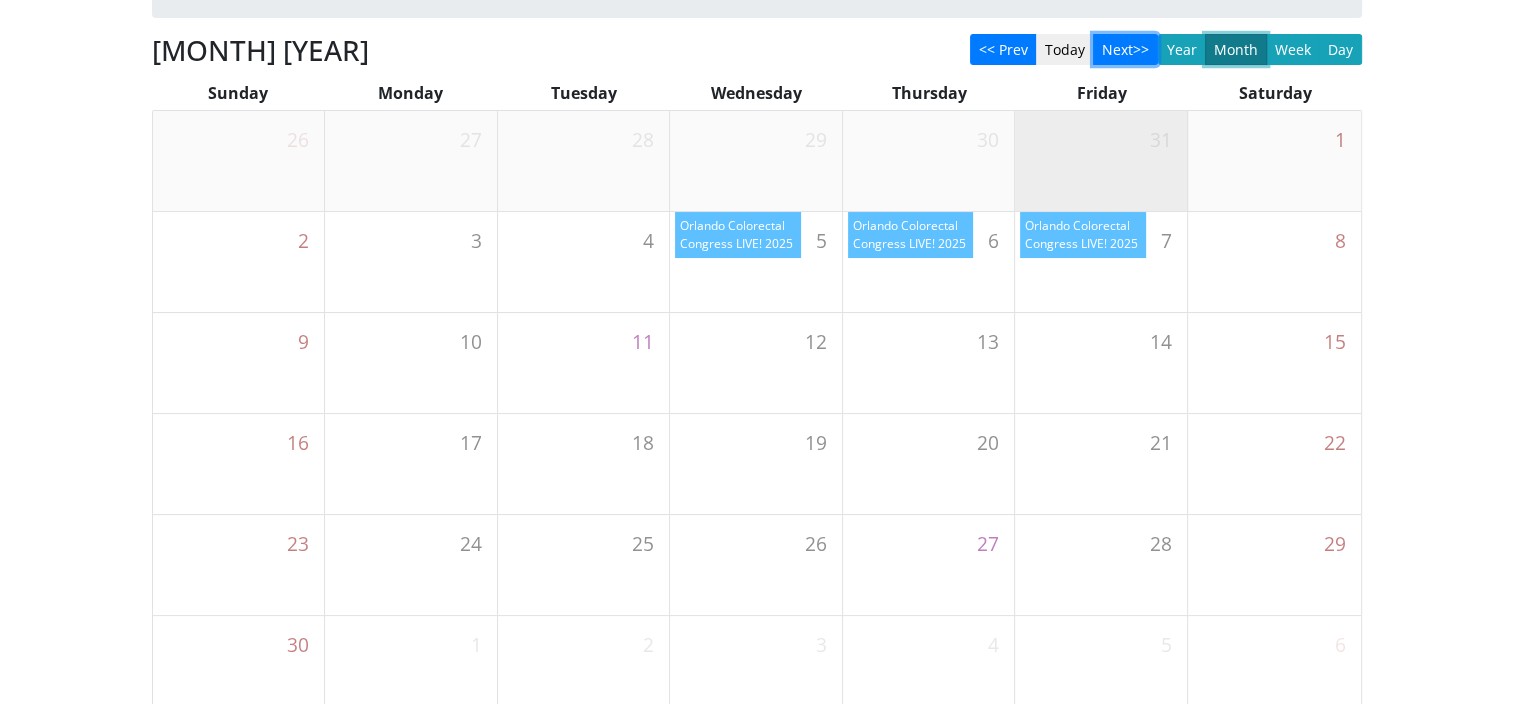 scroll, scrollTop: 200, scrollLeft: 0, axis: vertical 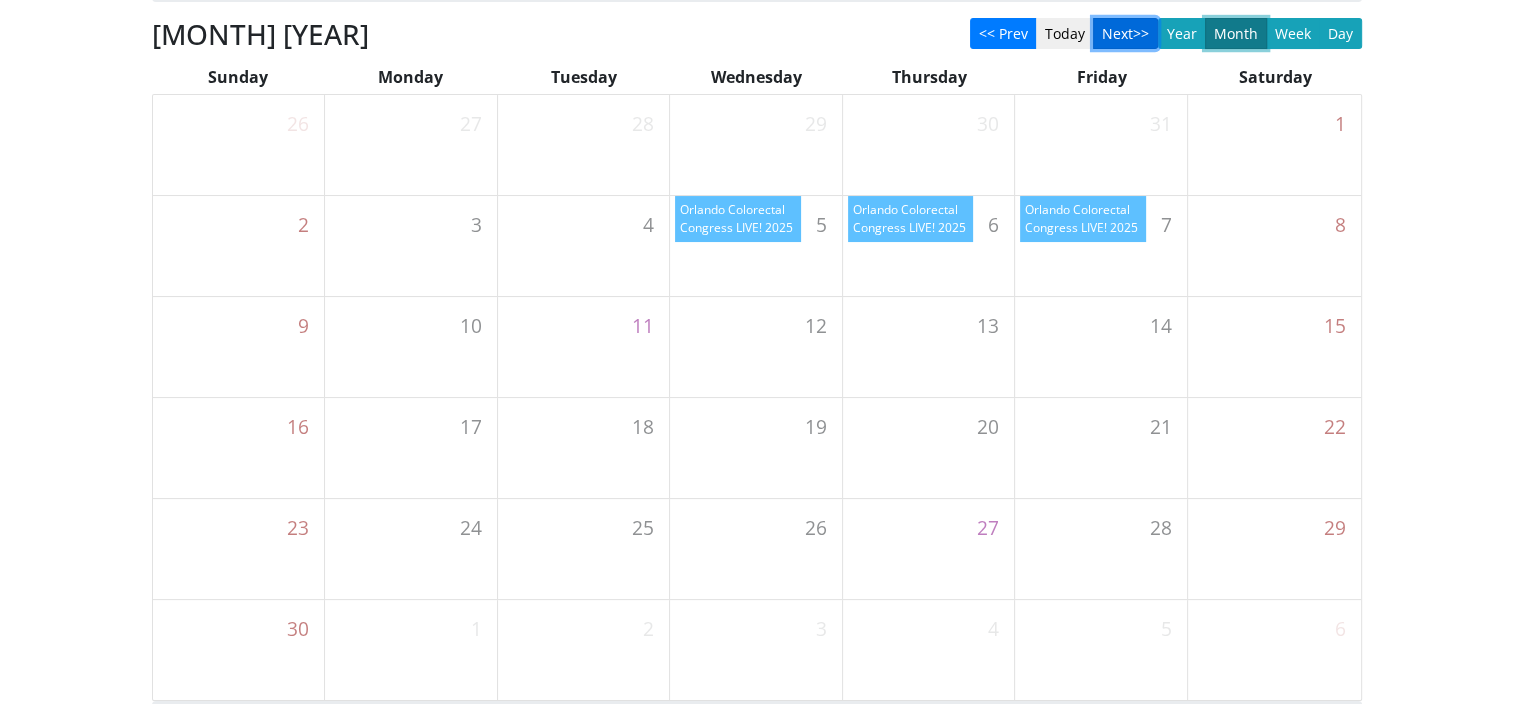 click on "Next>>" at bounding box center (1125, 33) 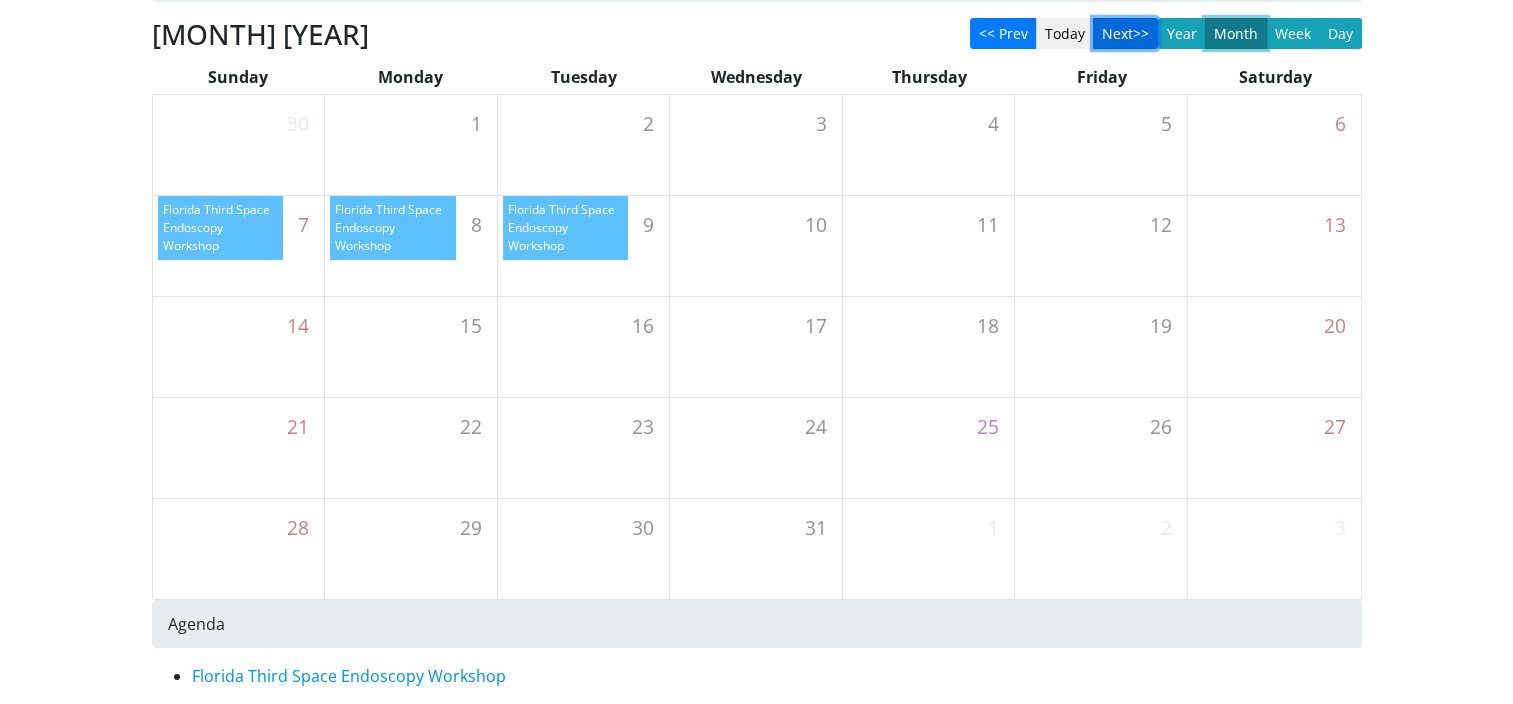 click on "Next>>" at bounding box center [1125, 33] 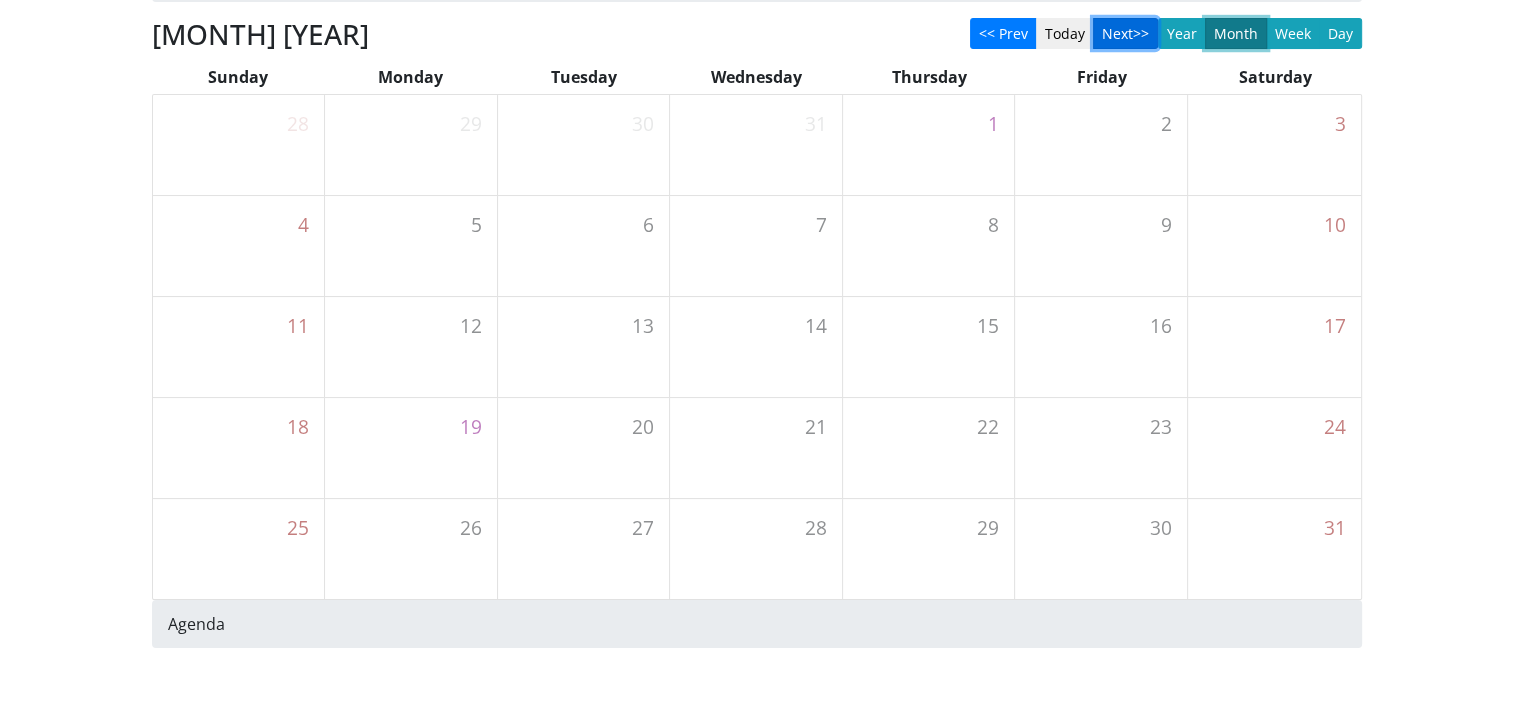 click on "Next>>" at bounding box center (1125, 33) 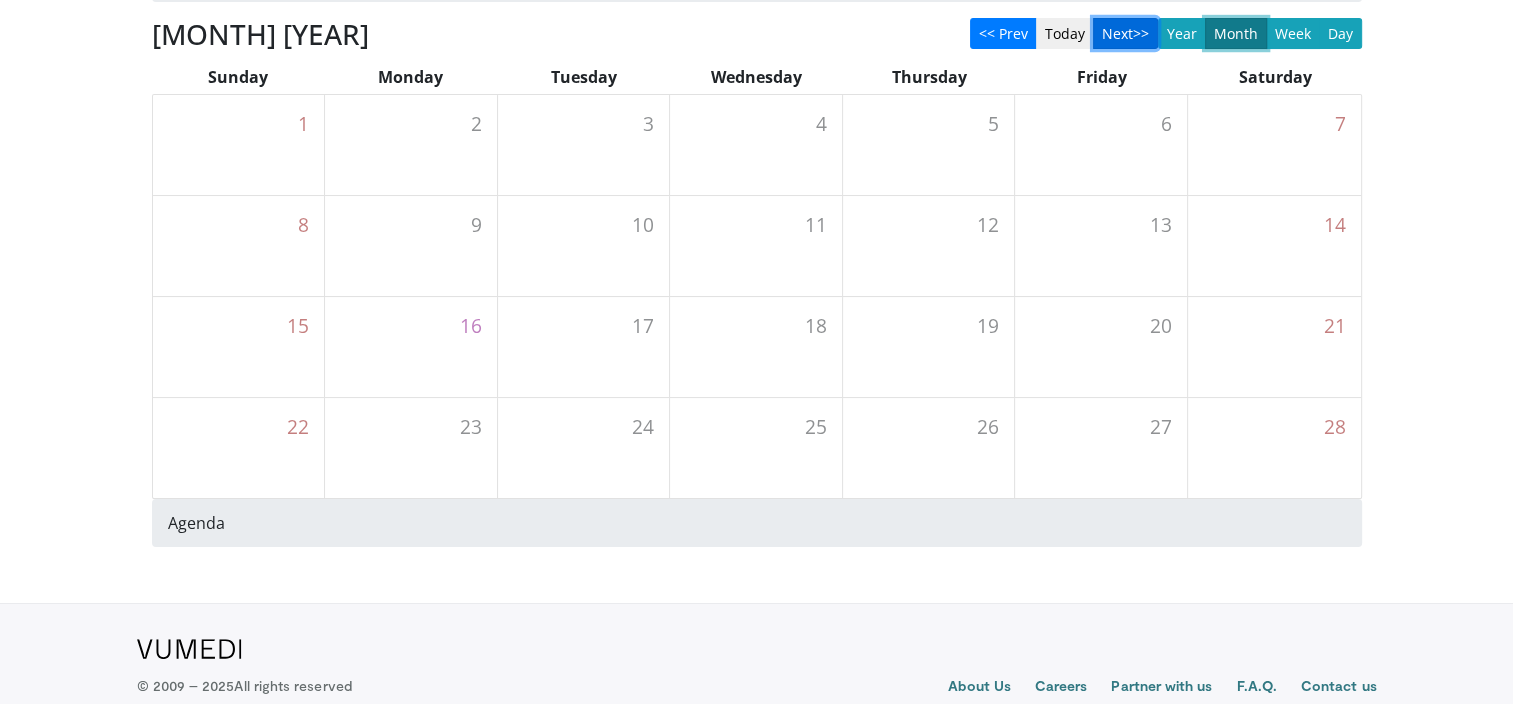 click on "Next>>" at bounding box center (1125, 33) 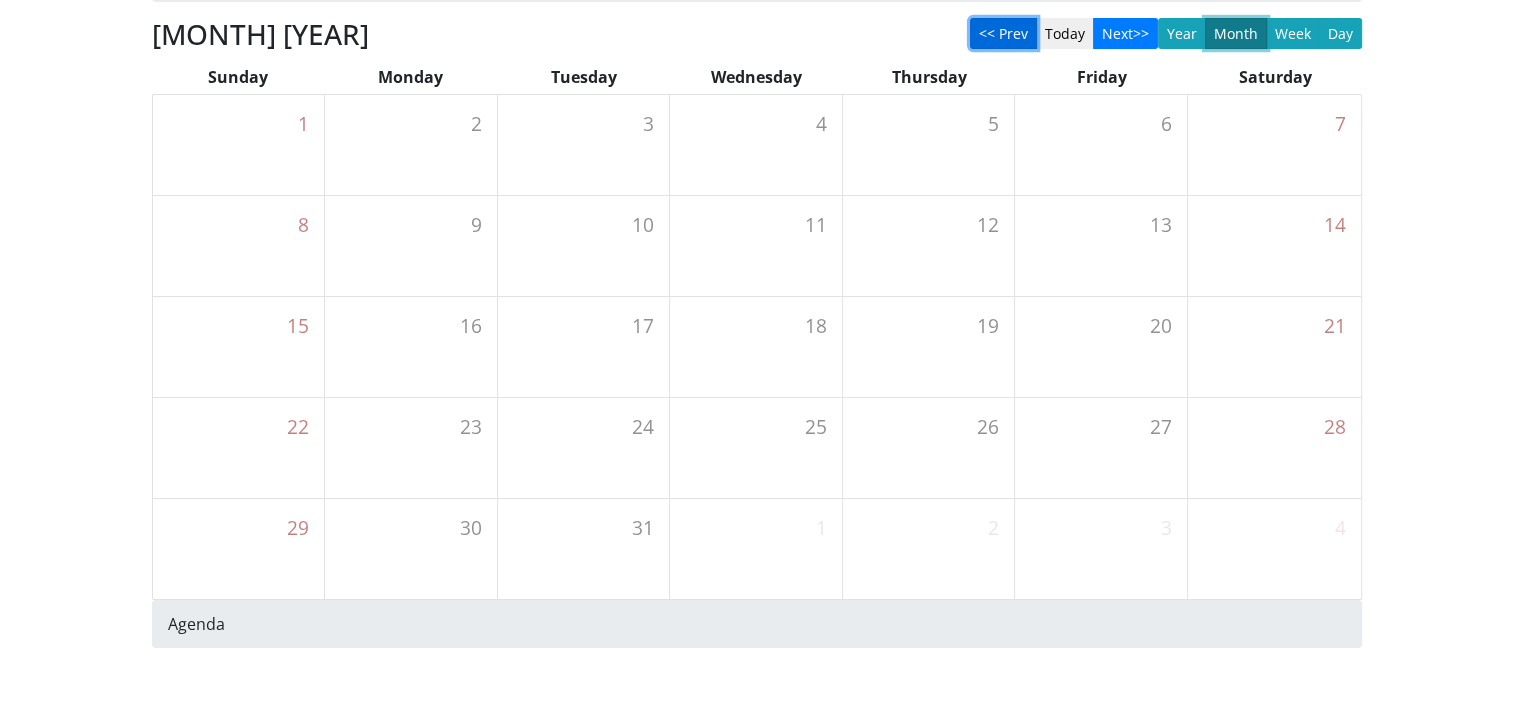 click on "<< Prev" at bounding box center [1003, 33] 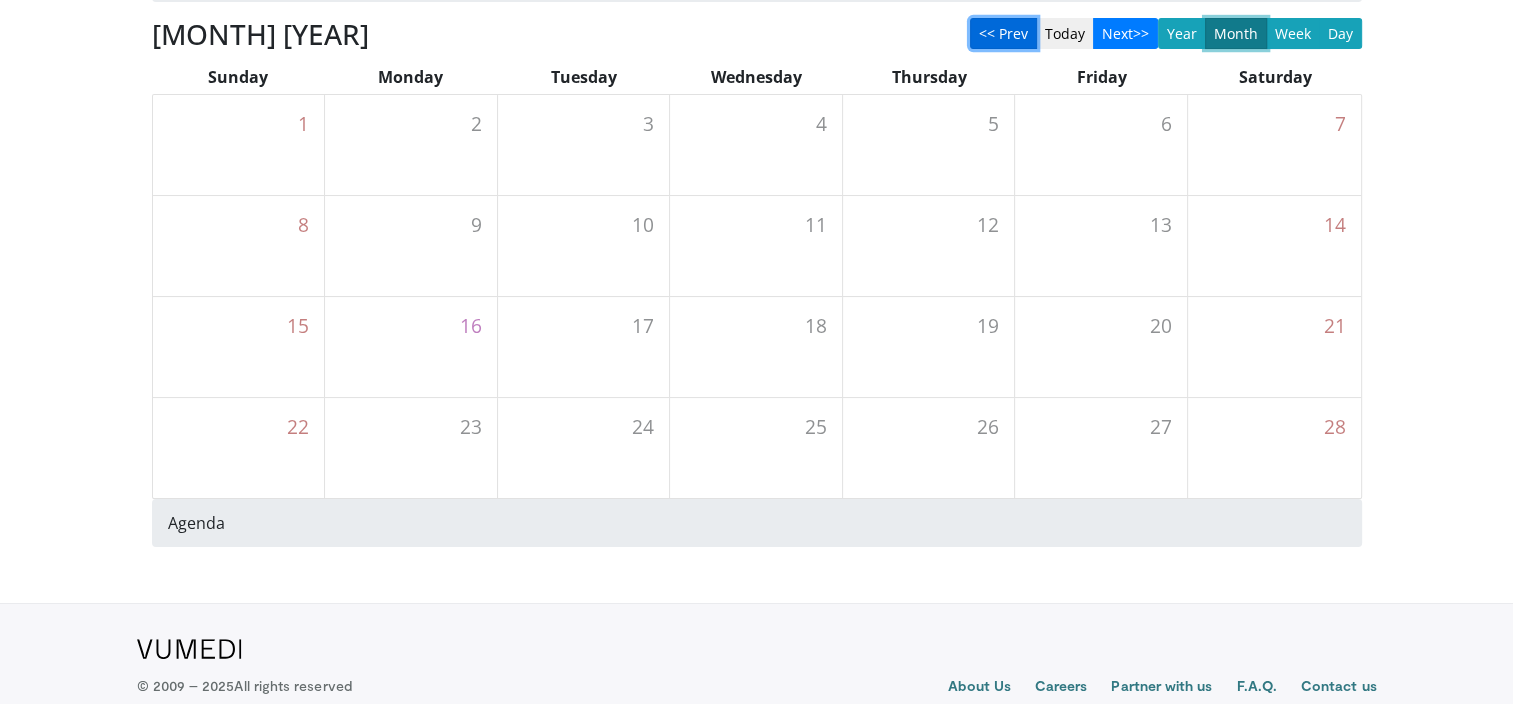 click on "<< Prev" at bounding box center [1003, 33] 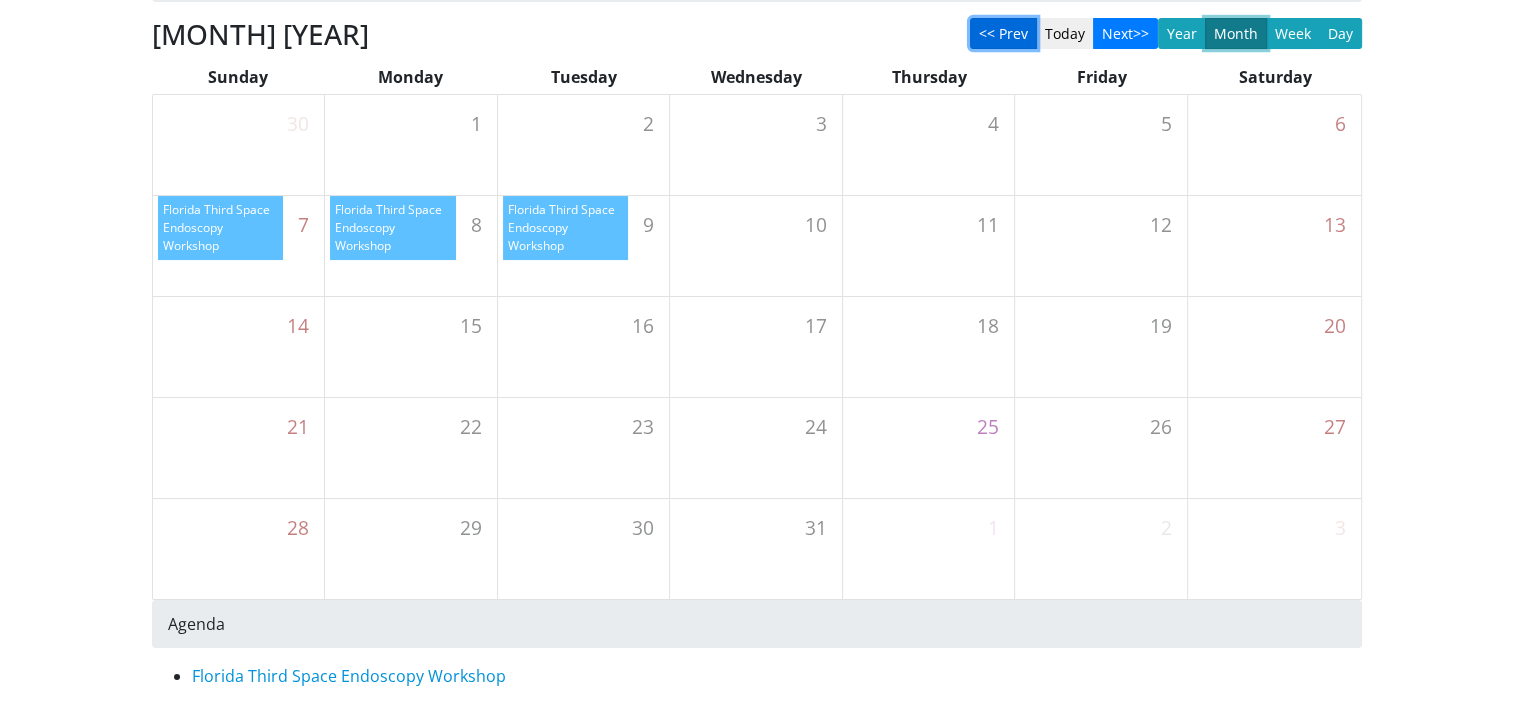 click on "<< Prev" at bounding box center [1003, 33] 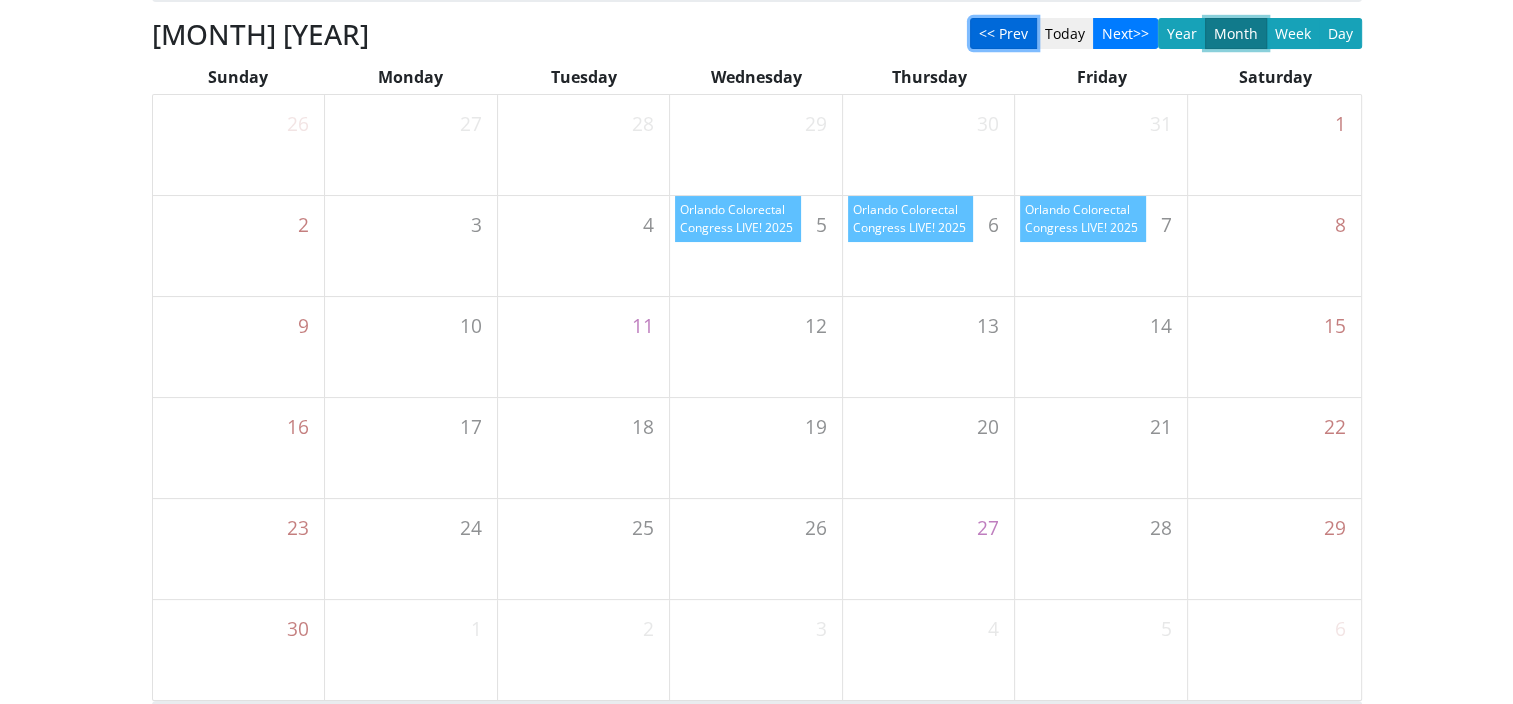 click on "<< Prev" at bounding box center (1003, 33) 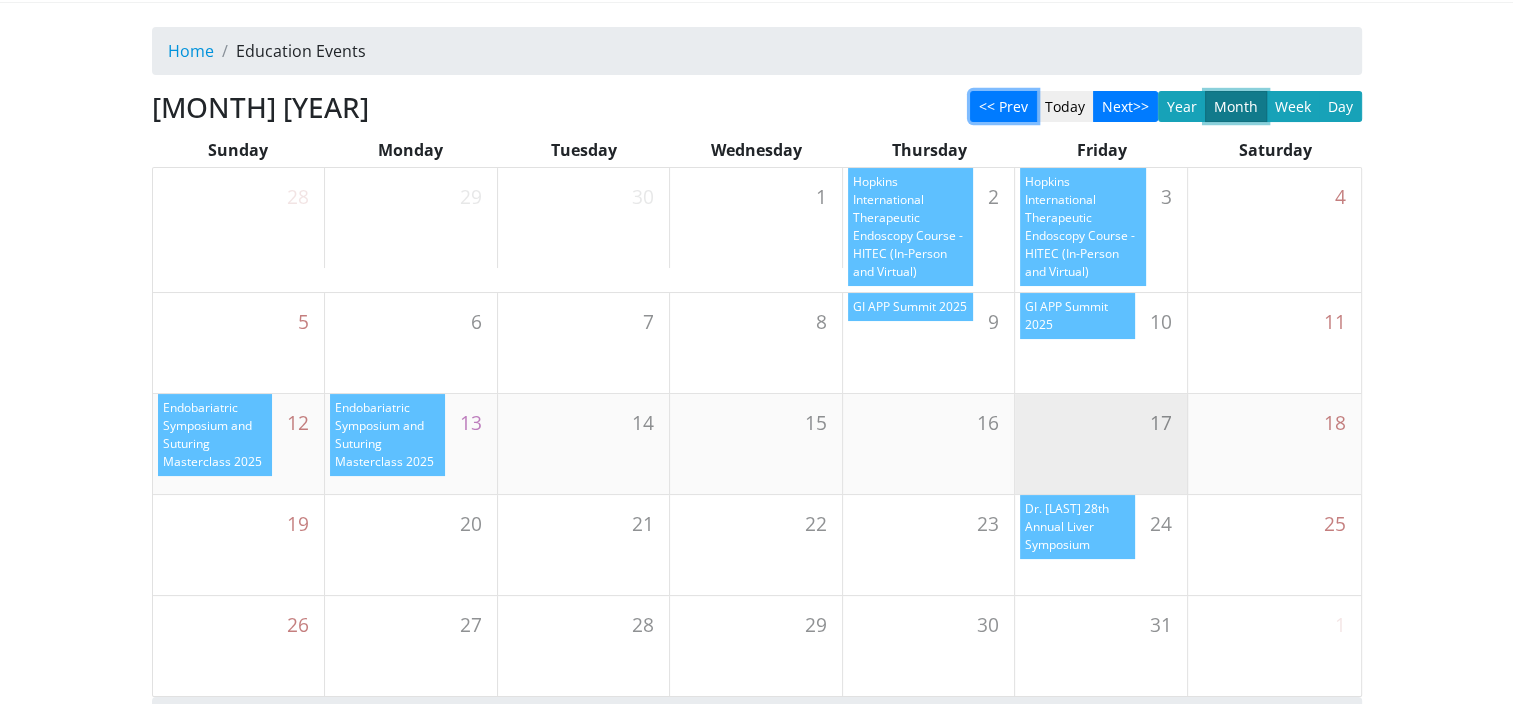 scroll, scrollTop: 0, scrollLeft: 0, axis: both 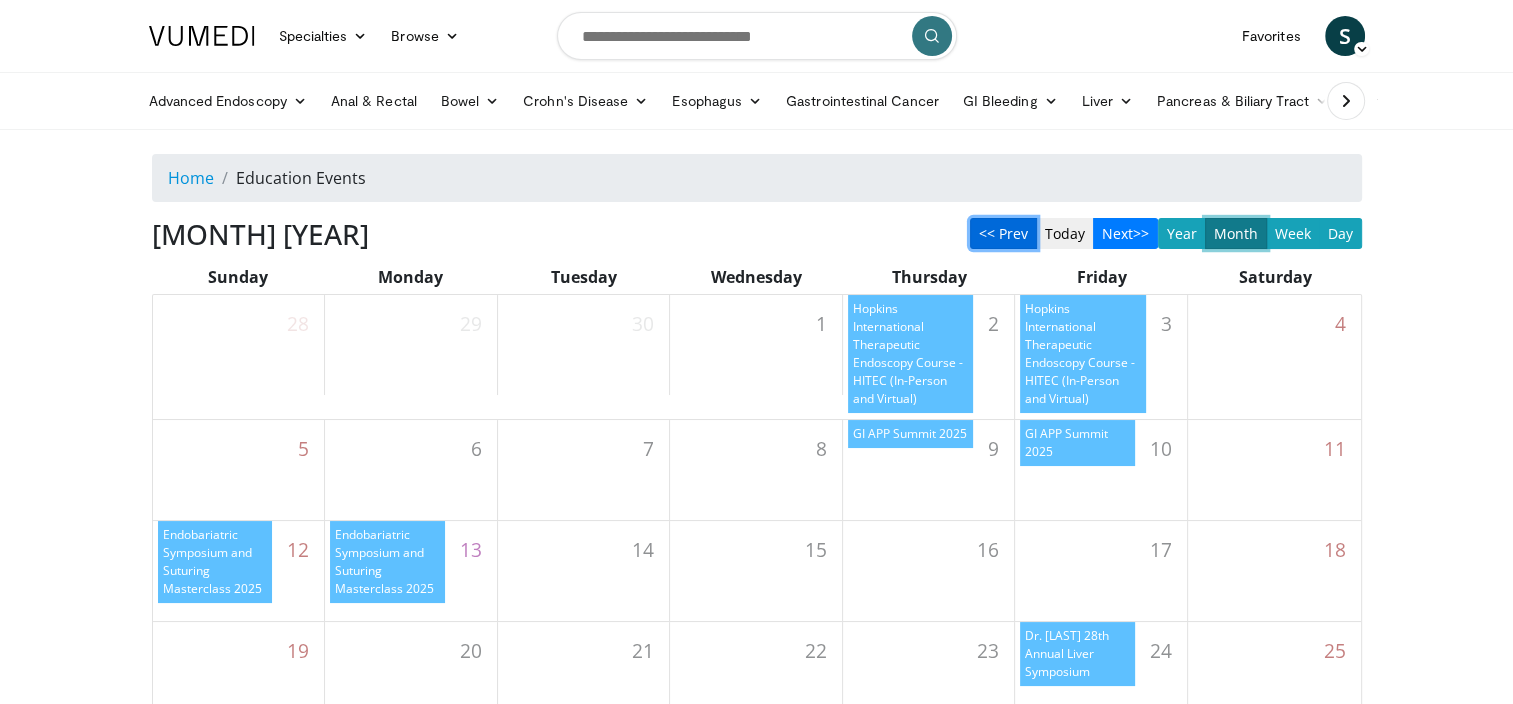 click on "<< Prev" at bounding box center [1003, 233] 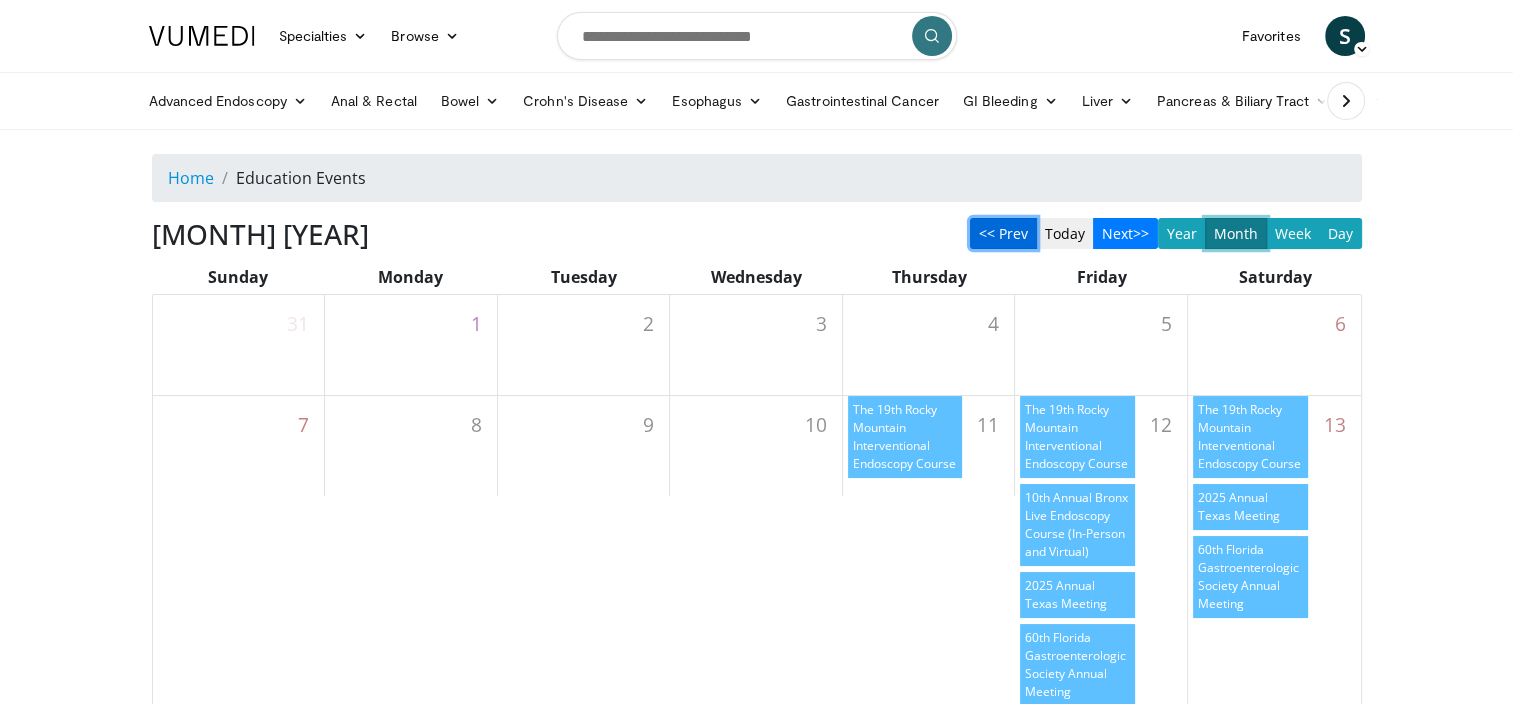 click on "<< Prev" at bounding box center (1003, 233) 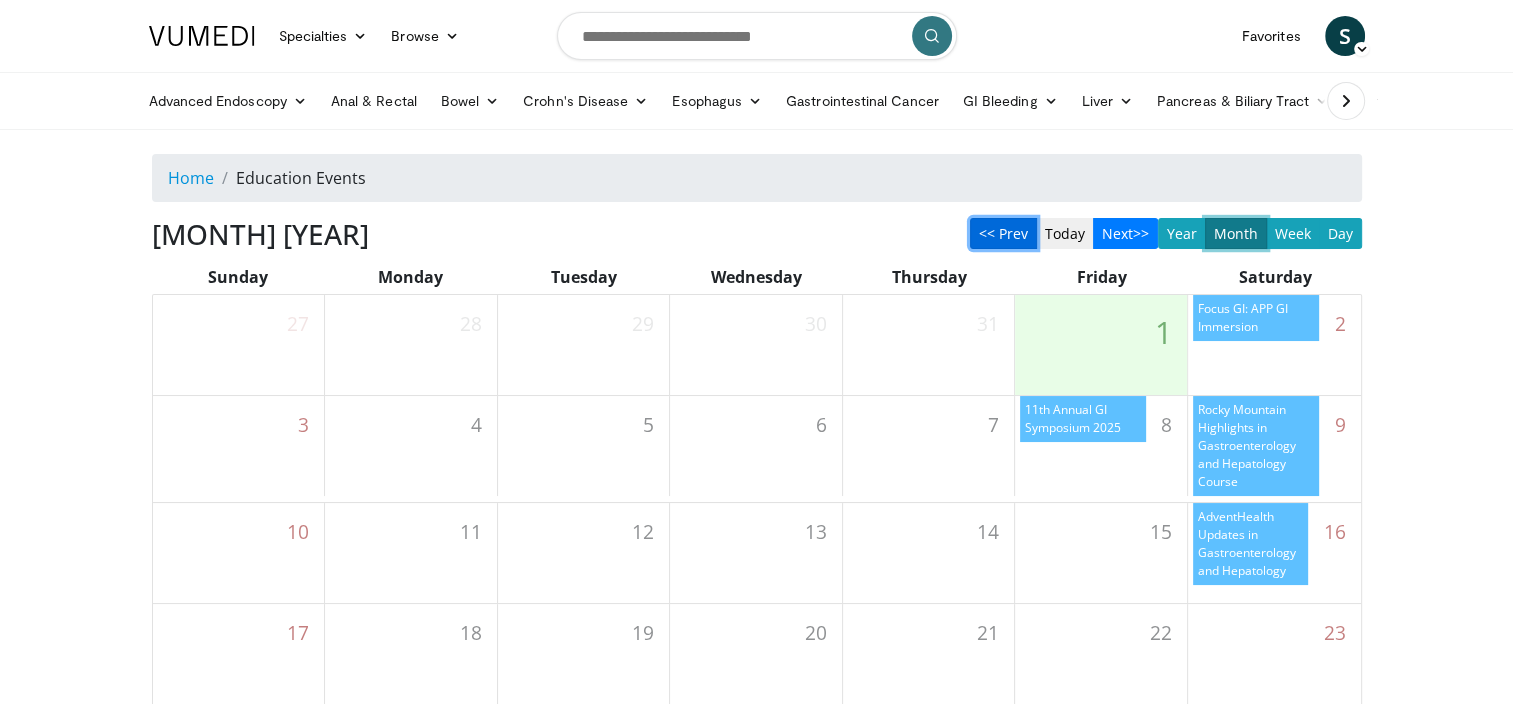 click on "<< Prev" at bounding box center (1003, 233) 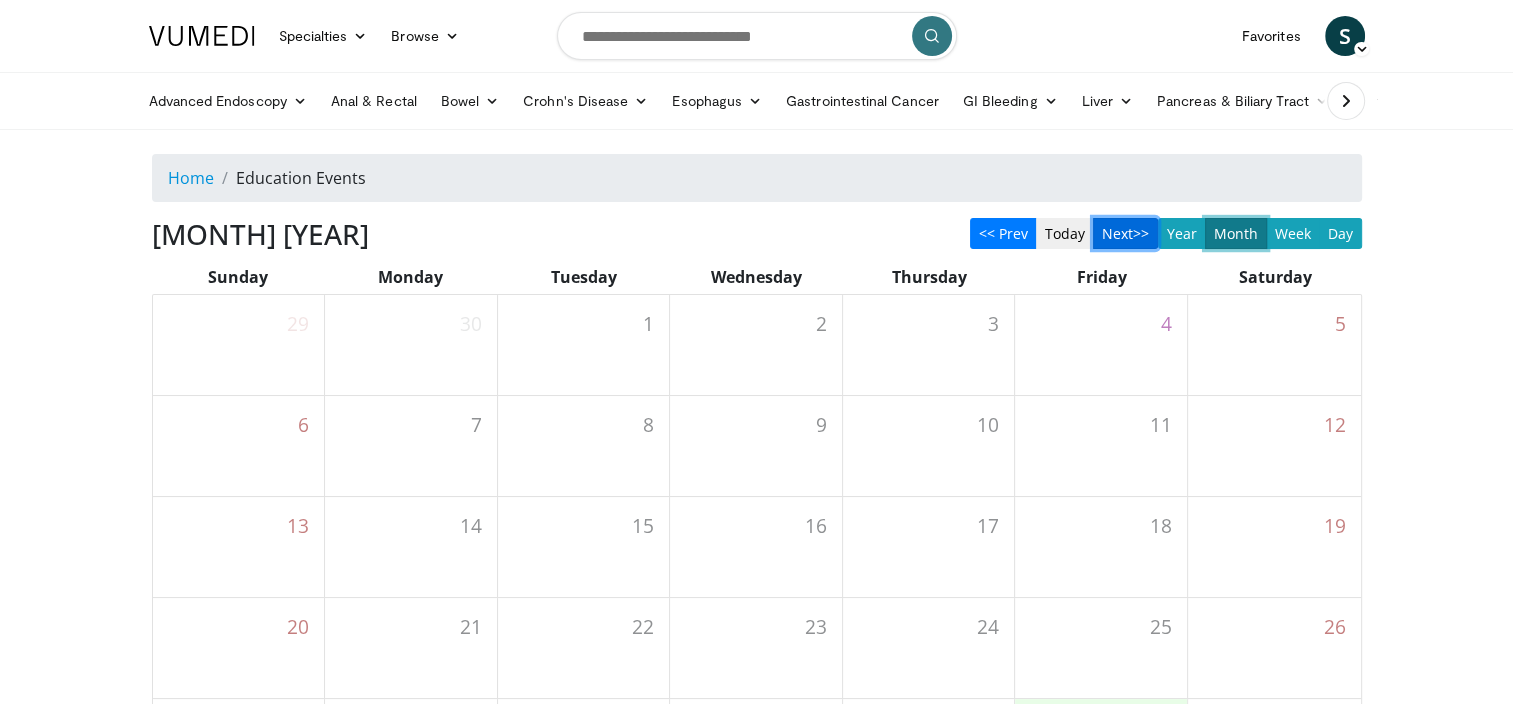 click on "Next>>" at bounding box center (1125, 233) 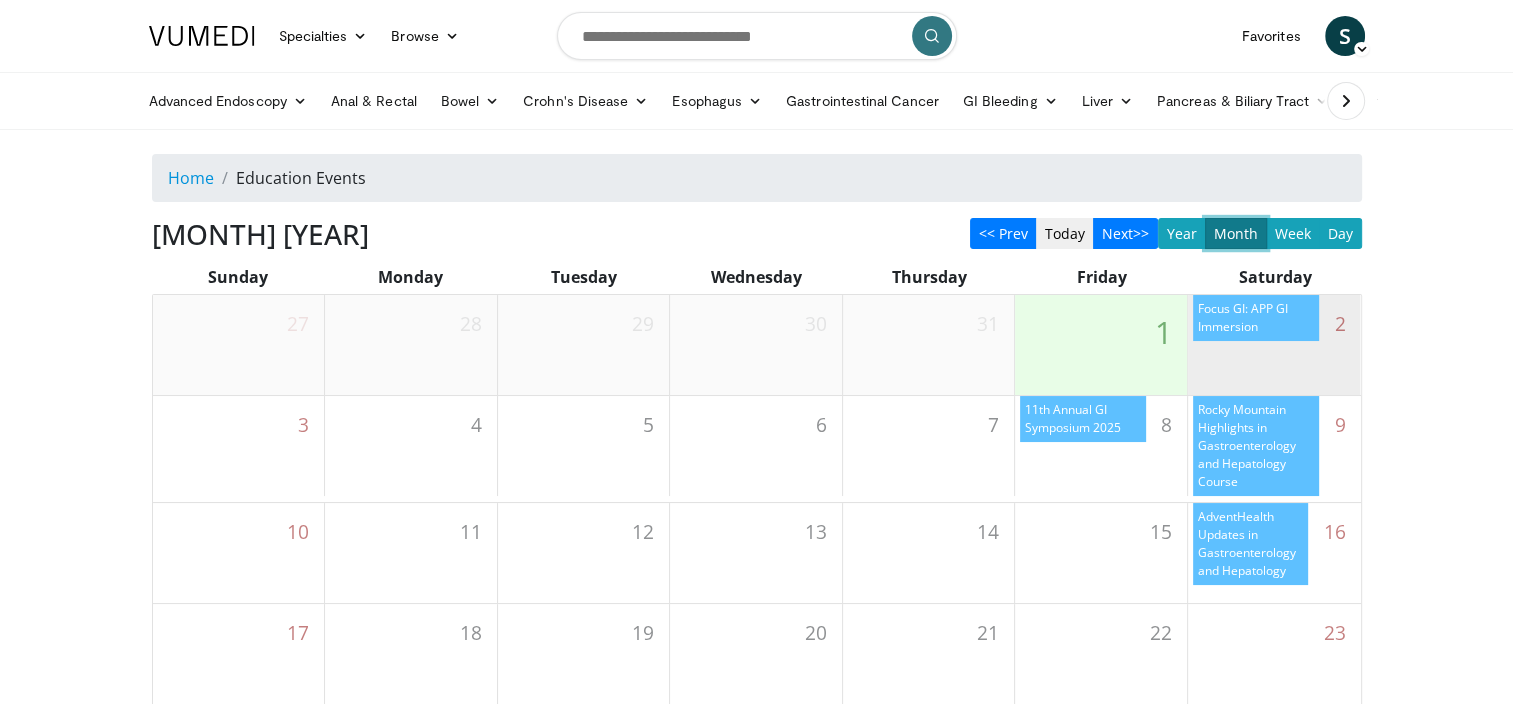 click on "Focus GI: APP GI Immersion" at bounding box center [1256, 318] 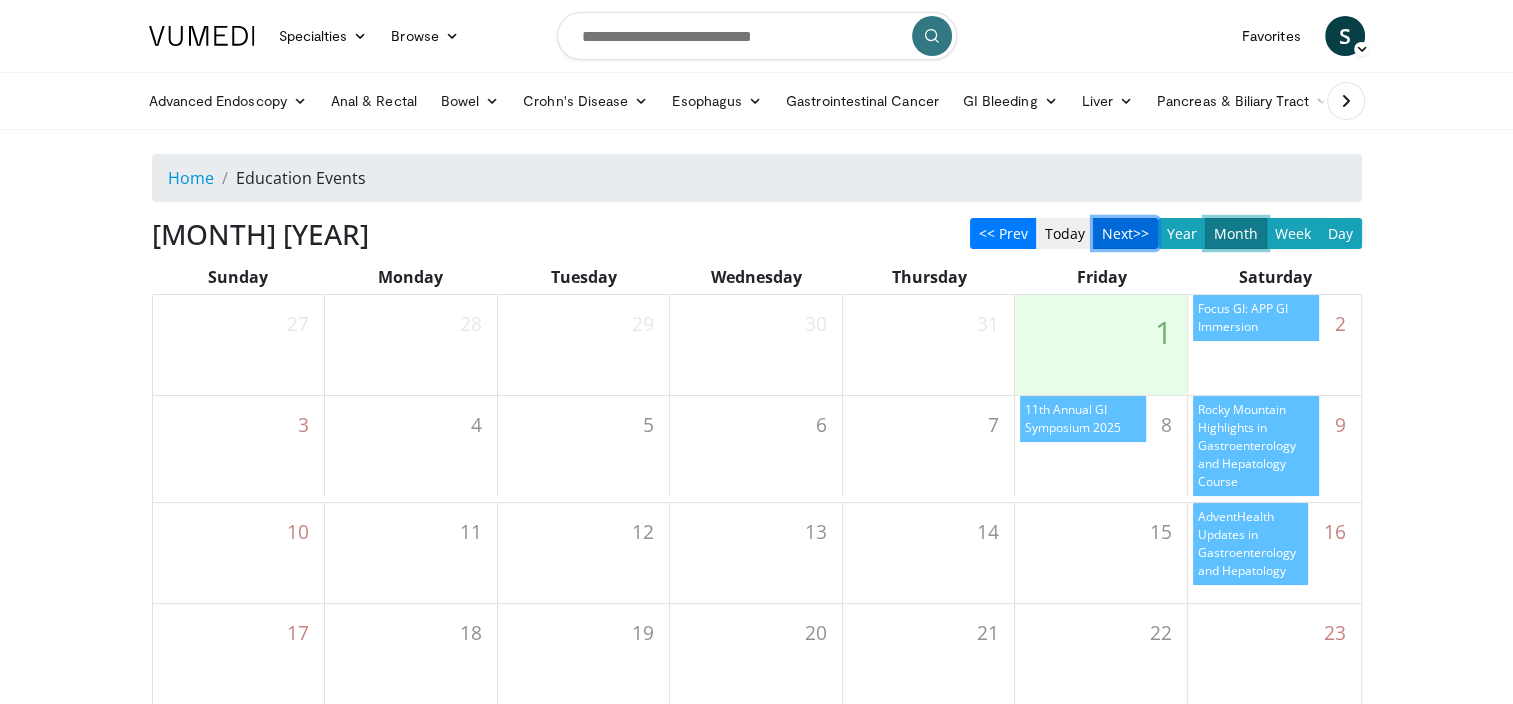 click on "Next>>" at bounding box center (1125, 233) 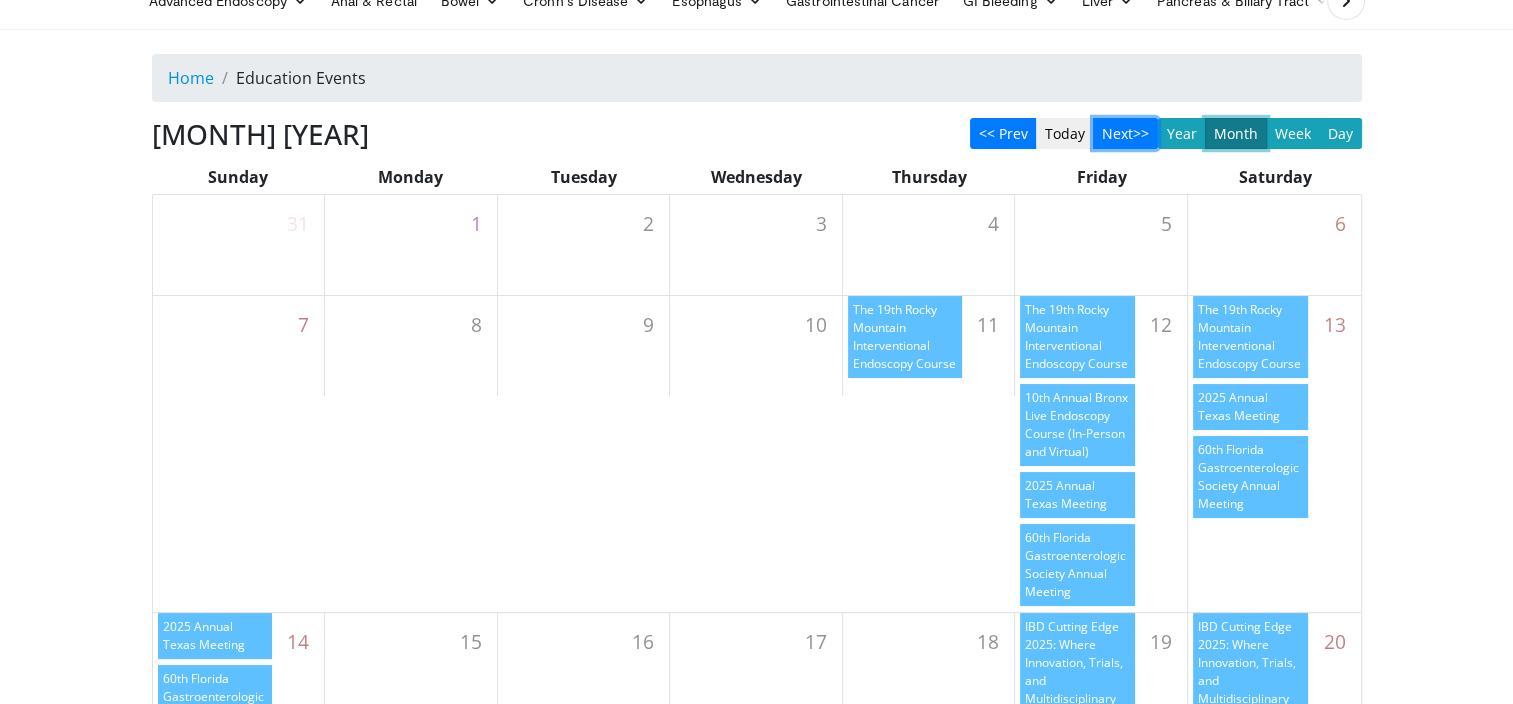scroll, scrollTop: 200, scrollLeft: 0, axis: vertical 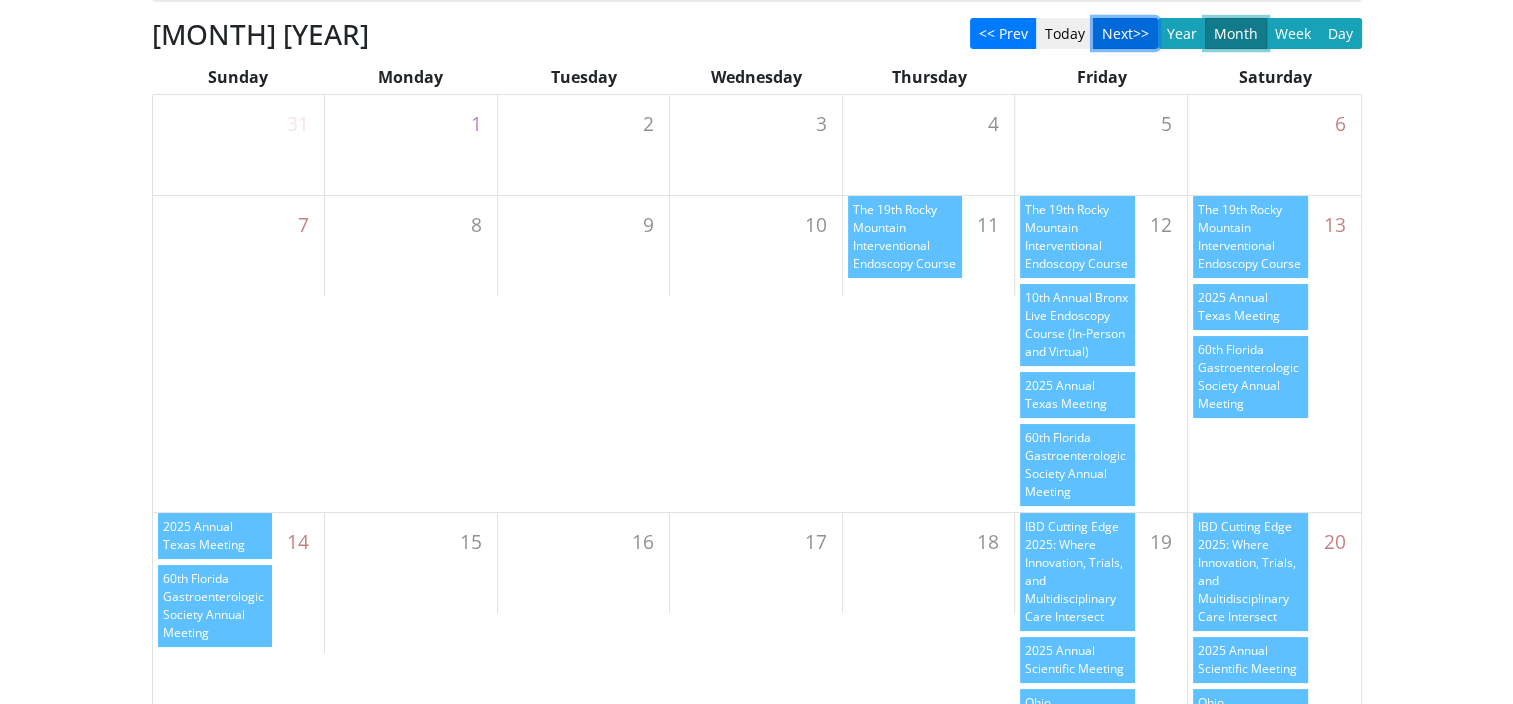 click on "Next>>" at bounding box center [1125, 33] 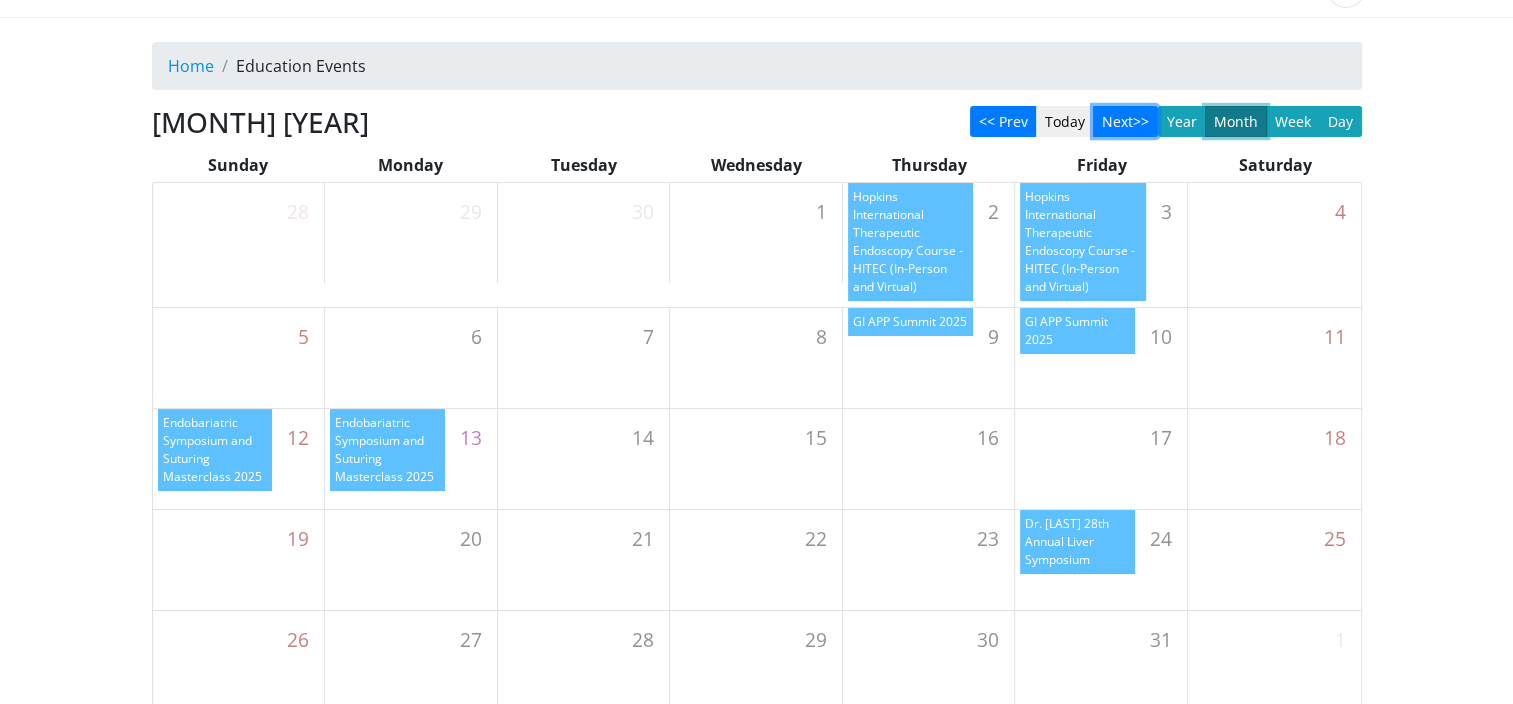 scroll, scrollTop: 0, scrollLeft: 0, axis: both 